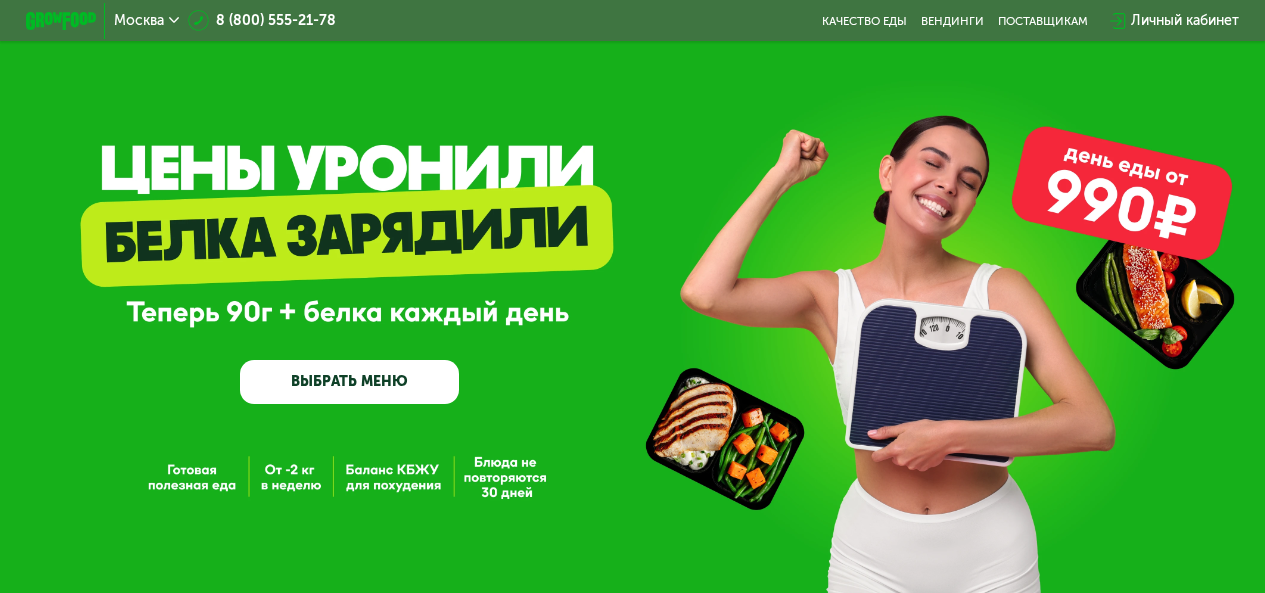 scroll, scrollTop: 0, scrollLeft: 0, axis: both 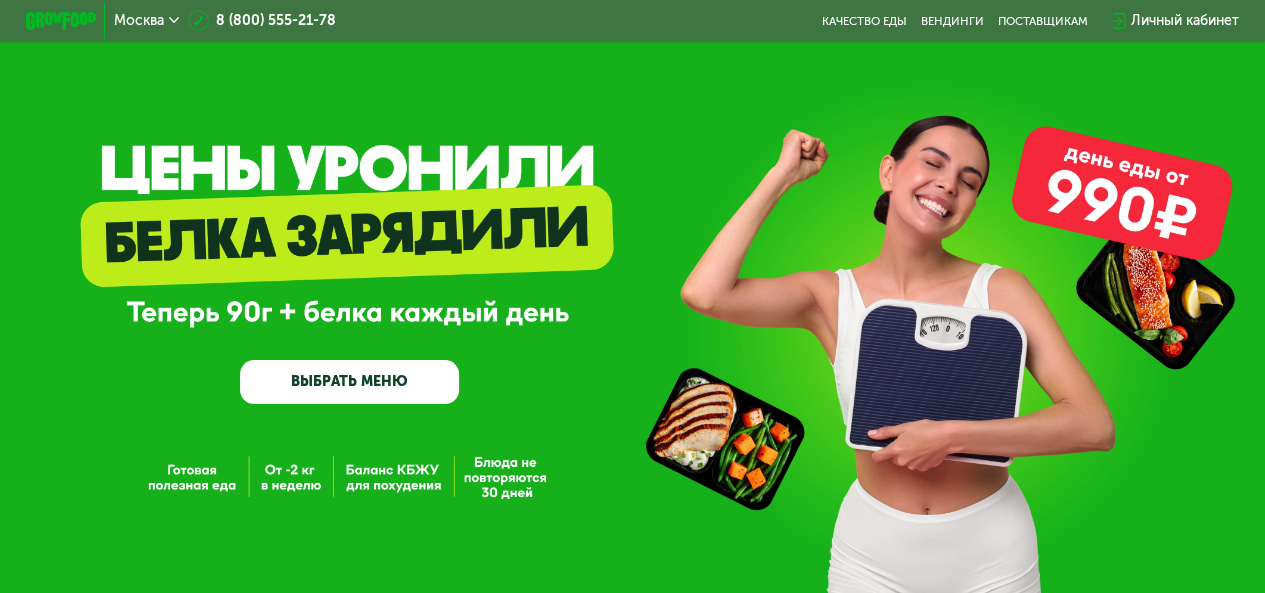 click on "Личный кабинет" at bounding box center (1185, 20) 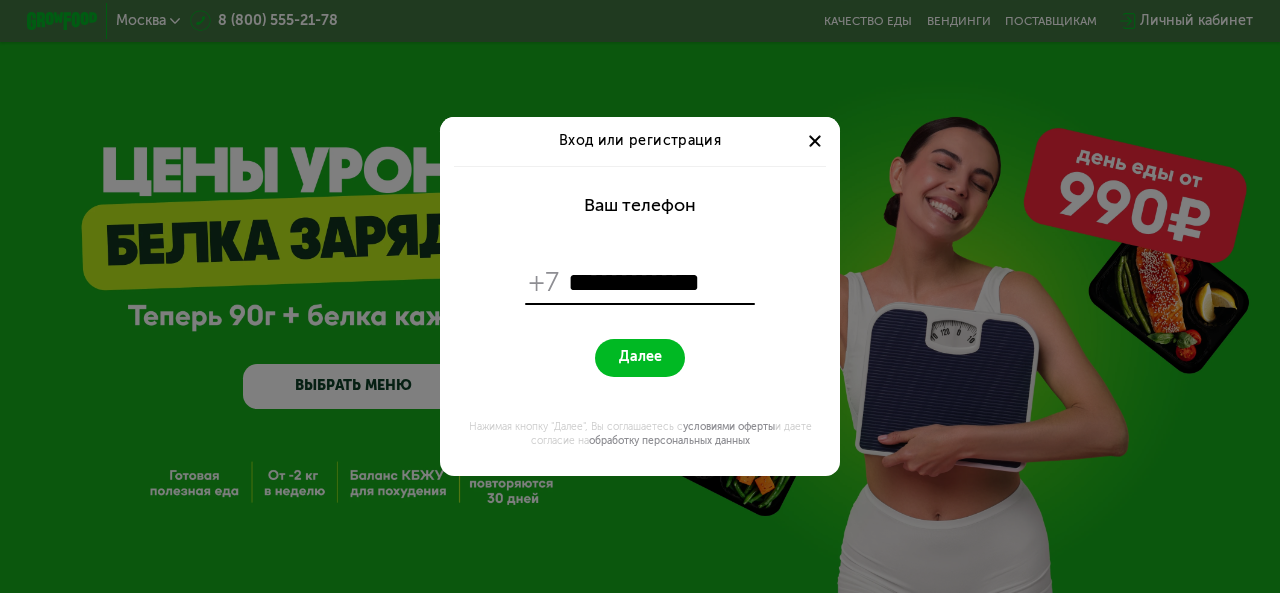 type on "**********" 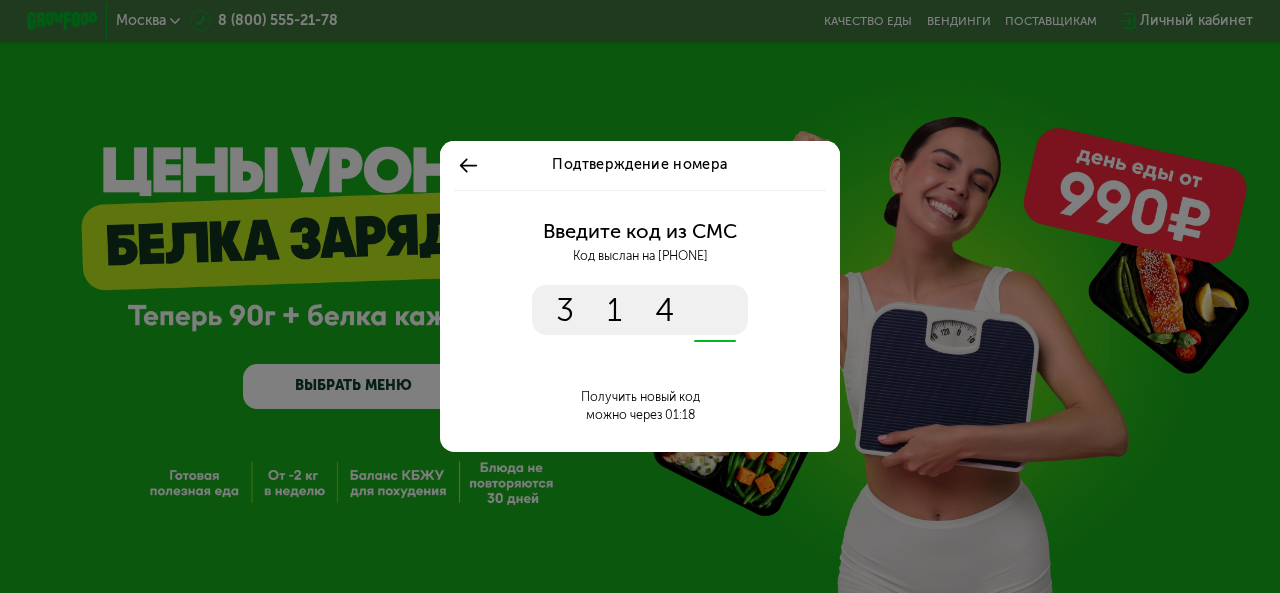 type on "****" 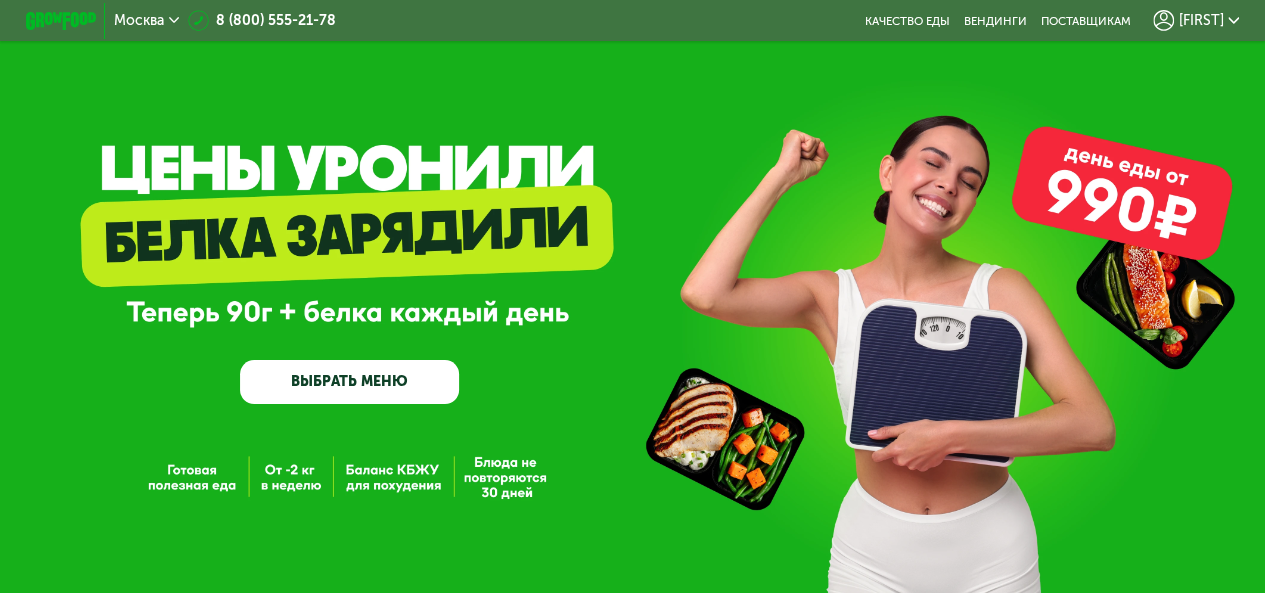 click on "[FIRST]" at bounding box center (1201, 21) 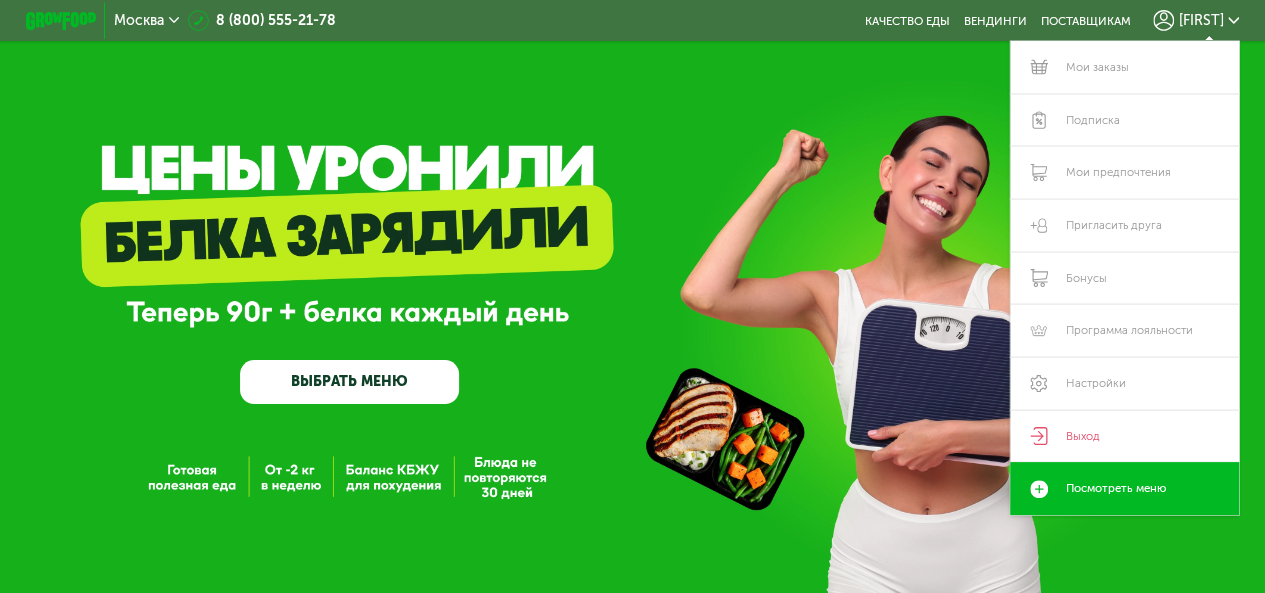 click on "ВЫБРАТЬ МЕНЮ" at bounding box center (349, 382) 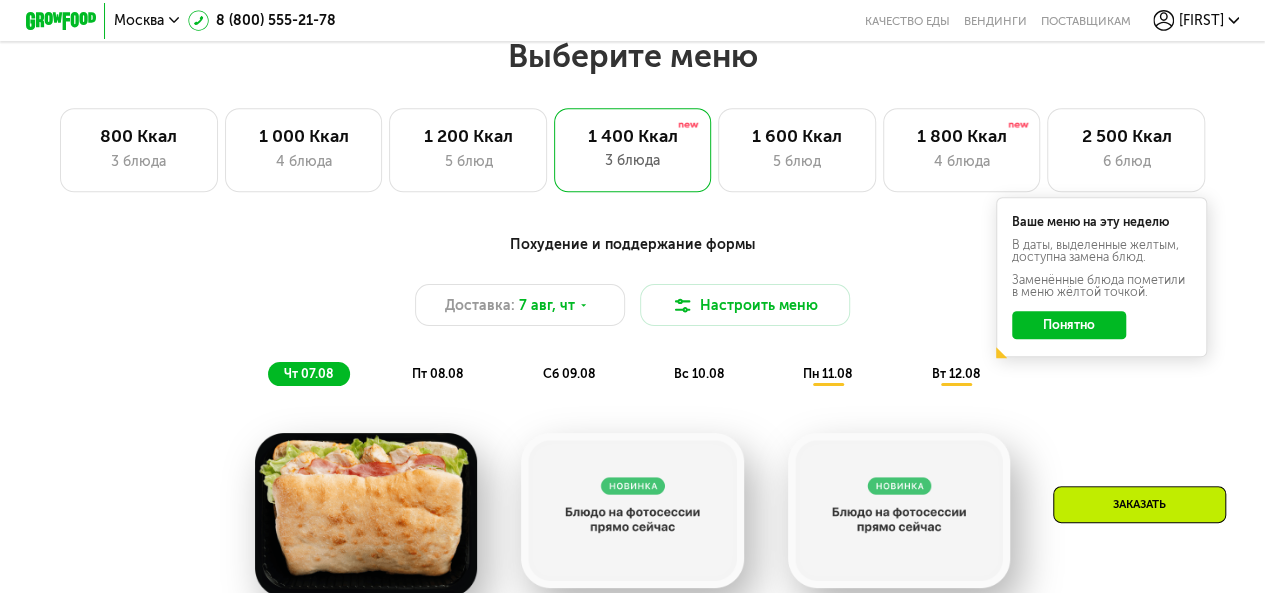 scroll, scrollTop: 774, scrollLeft: 0, axis: vertical 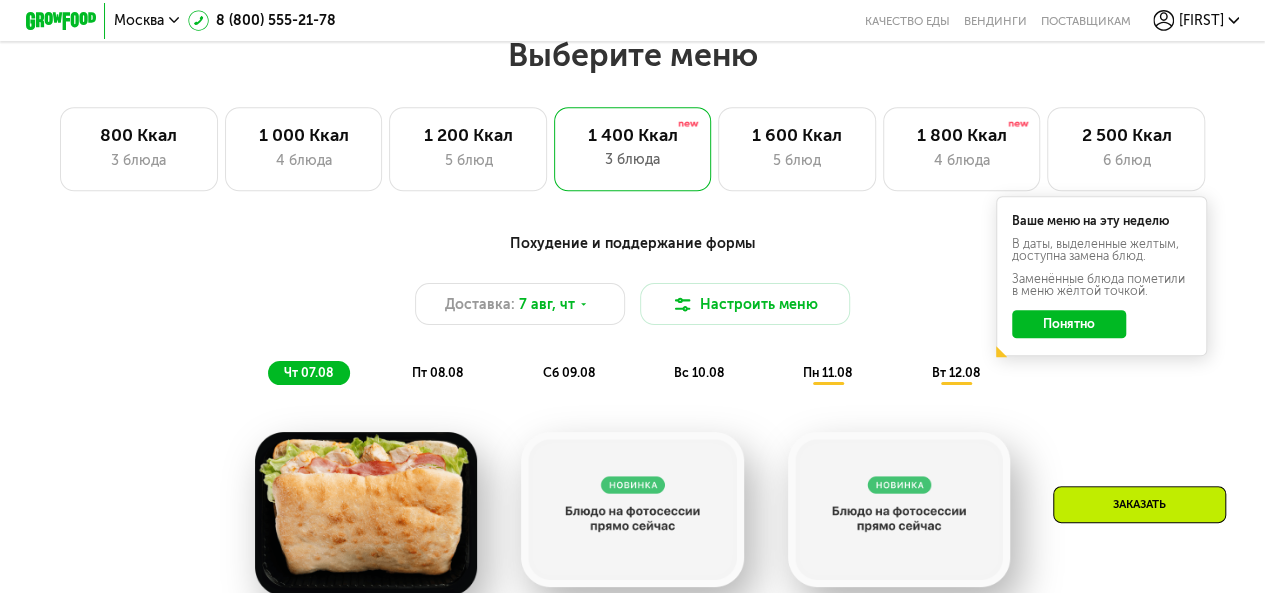 click on "[FIRST]" at bounding box center (1201, 21) 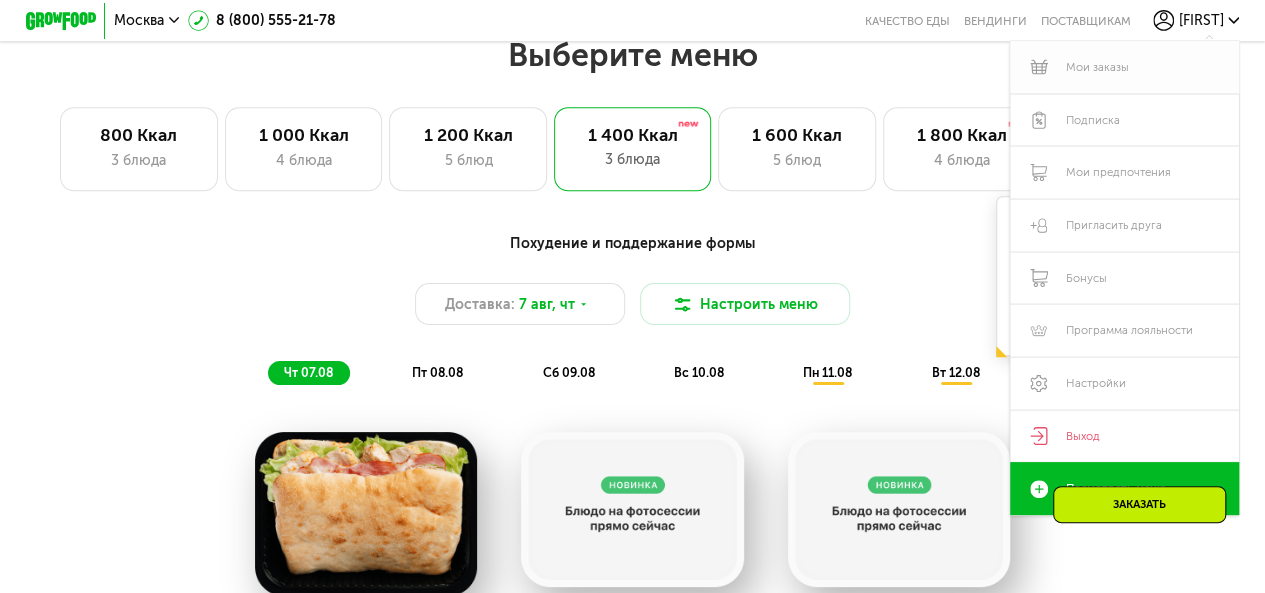 click on "Мои заказы" at bounding box center [1124, 67] 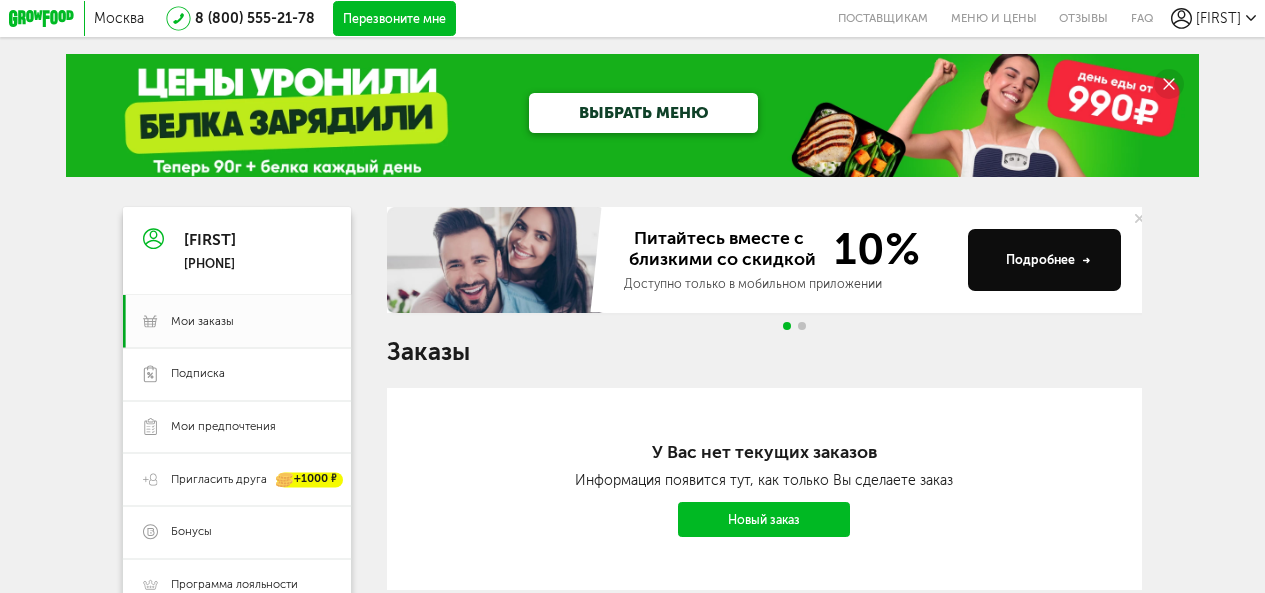scroll, scrollTop: 164, scrollLeft: 0, axis: vertical 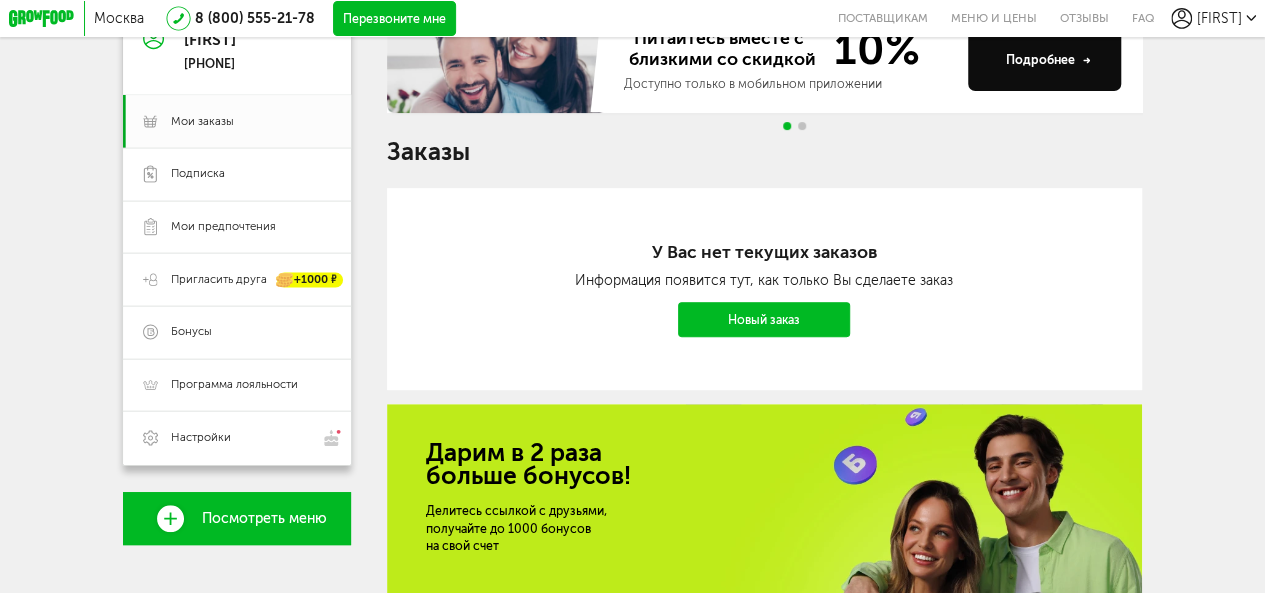 click on "Новый заказ" at bounding box center (764, 319) 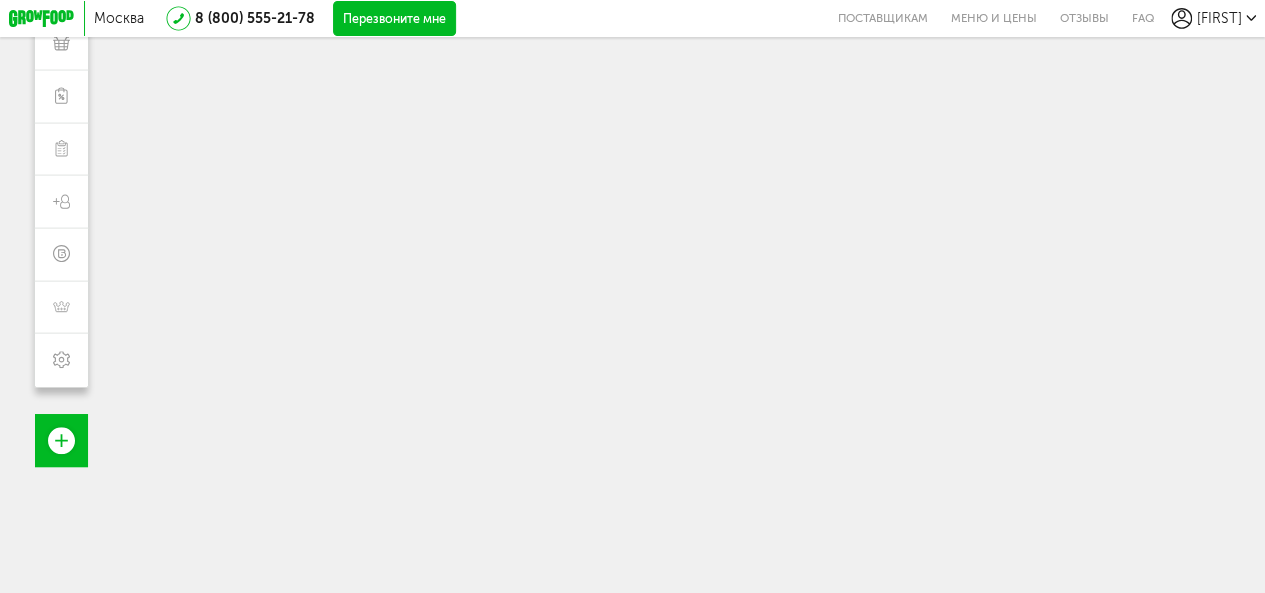 scroll, scrollTop: 0, scrollLeft: 0, axis: both 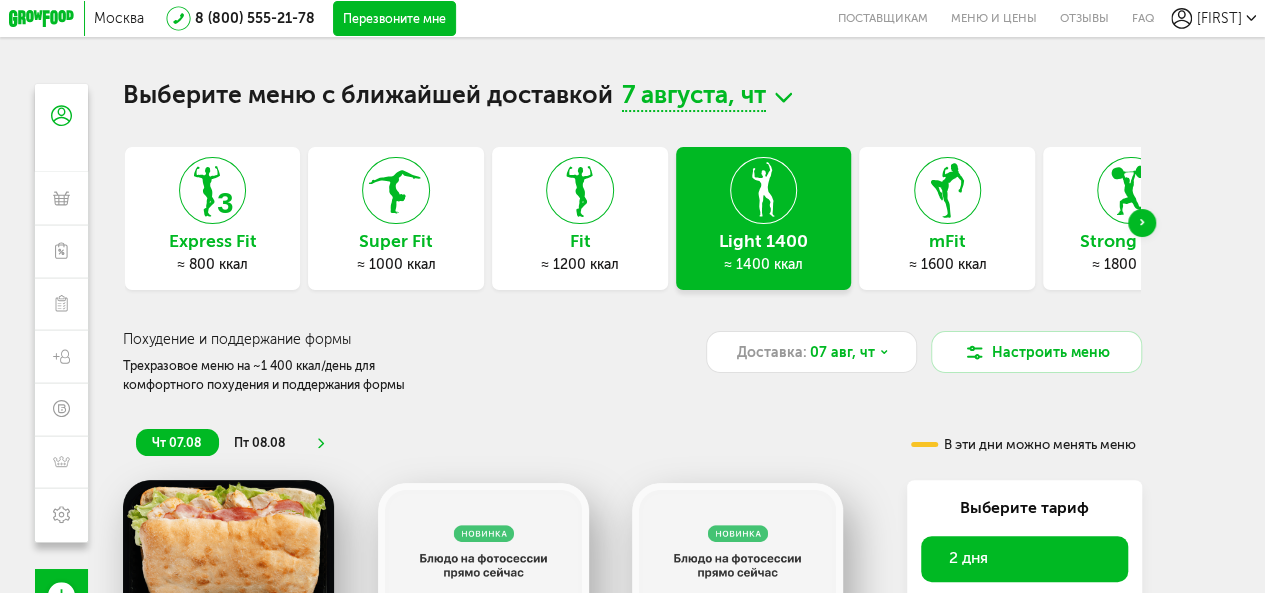 click on "≈ 1000 ккал" at bounding box center [396, 264] 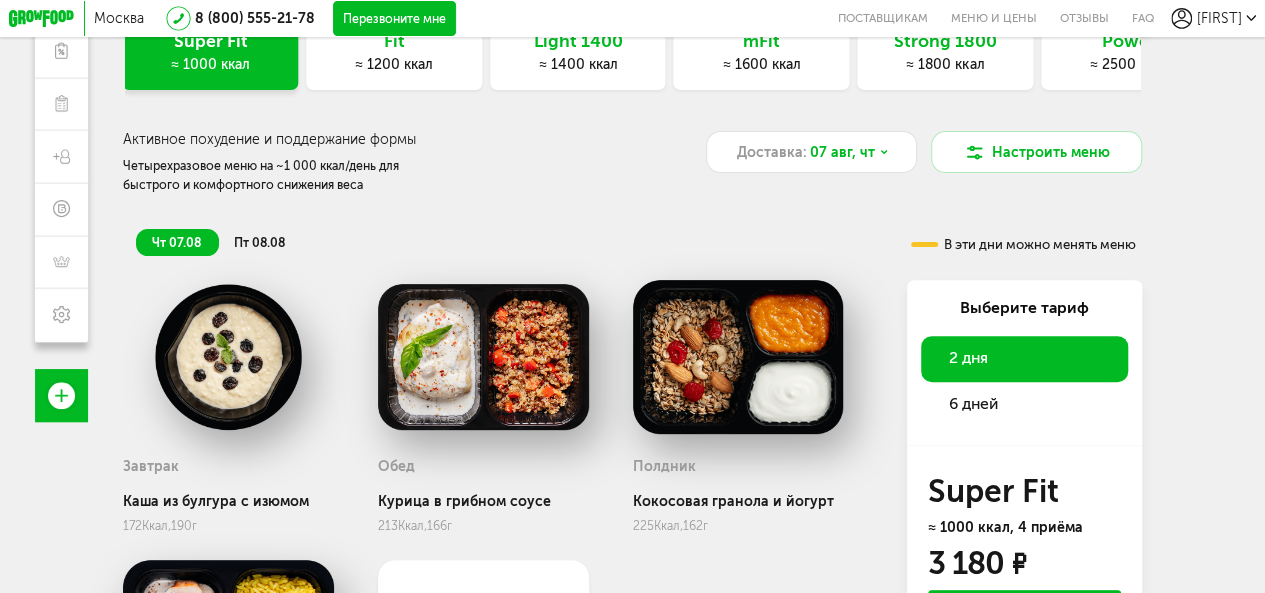 scroll, scrollTop: 0, scrollLeft: 0, axis: both 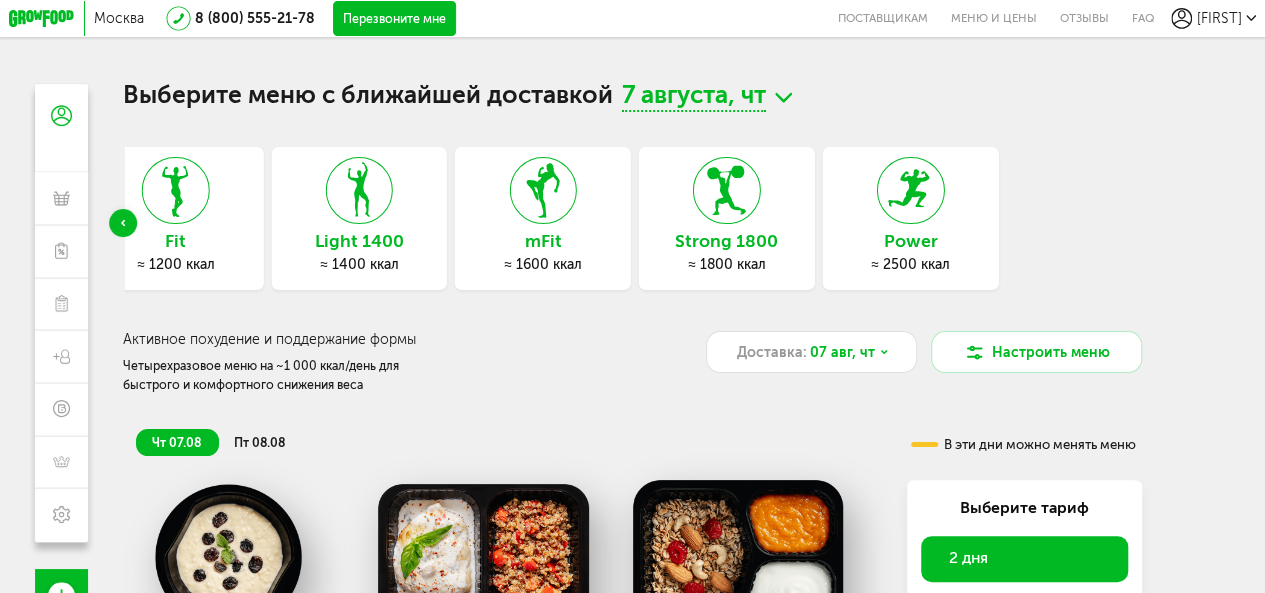 click on "Express Fit   ≈ 800 ккал     Super Fit   ≈ 1000 ккал     Fit   ≈ 1200 ккал     Light 1400   ≈ 1400 ккал     mFit   ≈ 1600 ккал     Strong 1800   ≈ 1800 ккал     Power   ≈ 2500 ккал" at bounding box center (228, 218) 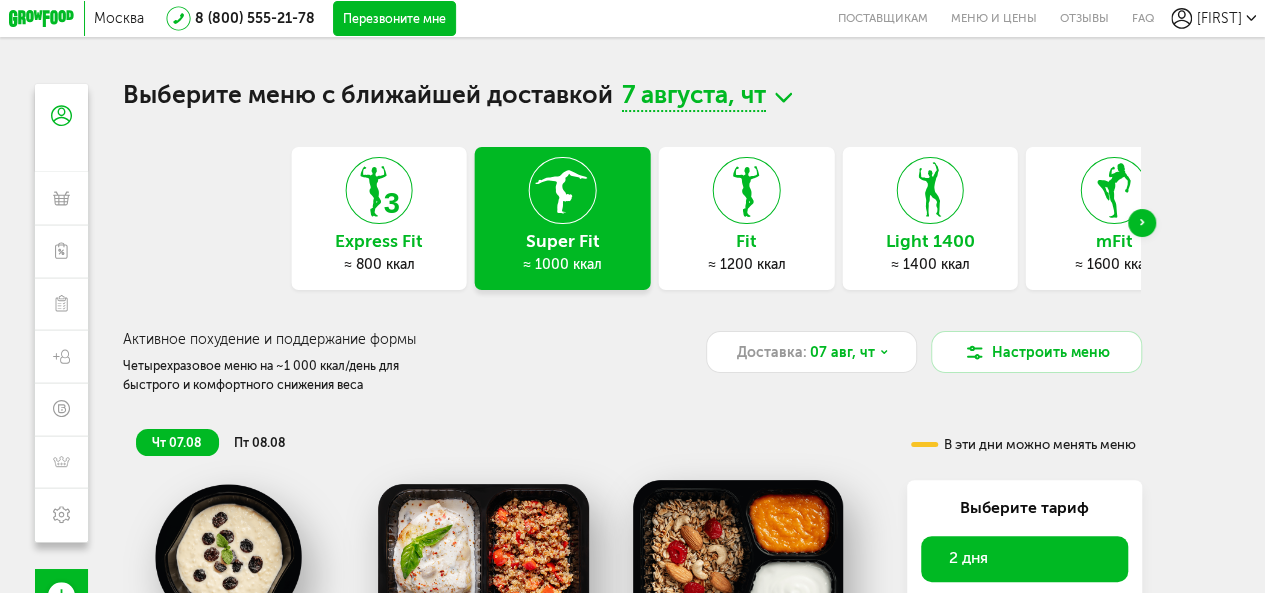 click on "Express Fit   ≈ 800 ккал     Super Fit   ≈ 1000 ккал     Fit   ≈ 1200 ккал     Light 1400   ≈ 1400 ккал     mFit   ≈ 1600 ккал     Strong 1800   ≈ 1800 ккал     Power   ≈ 2500 ккал" at bounding box center (799, 218) 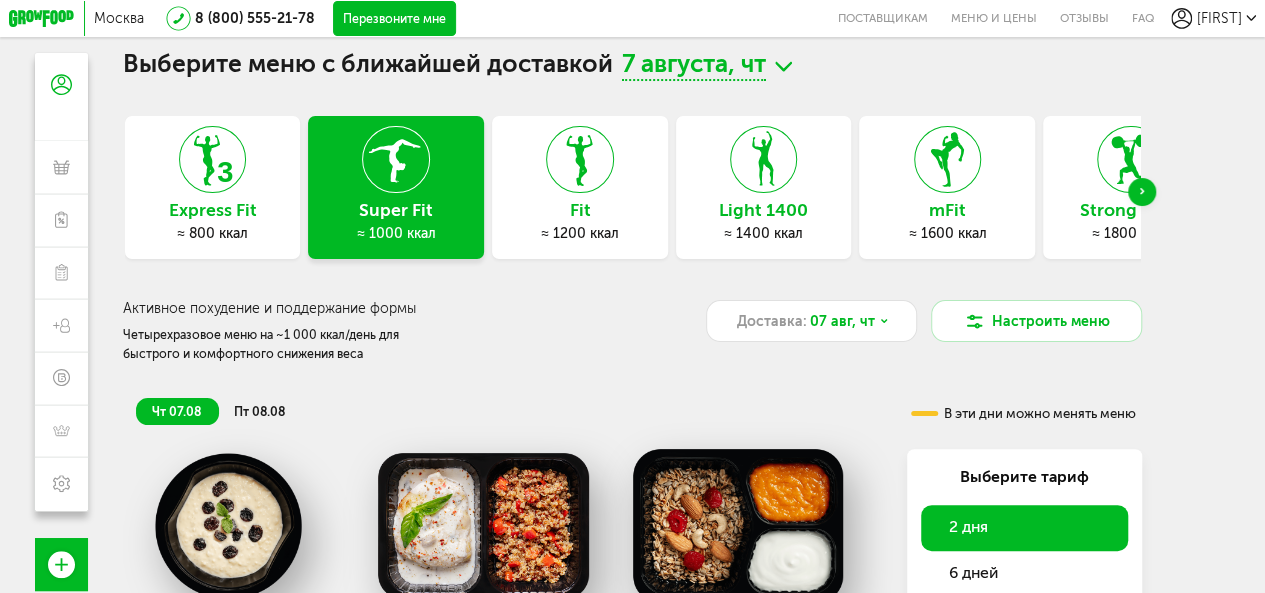 scroll, scrollTop: 0, scrollLeft: 0, axis: both 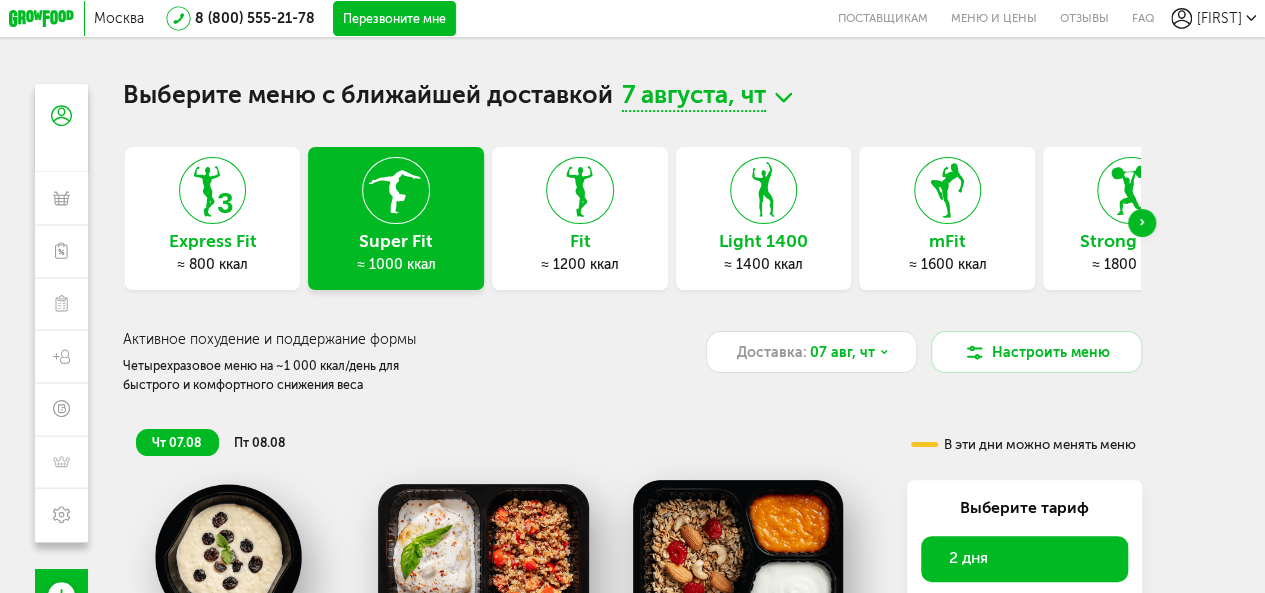 click on "7 августа, чт" at bounding box center (694, 97) 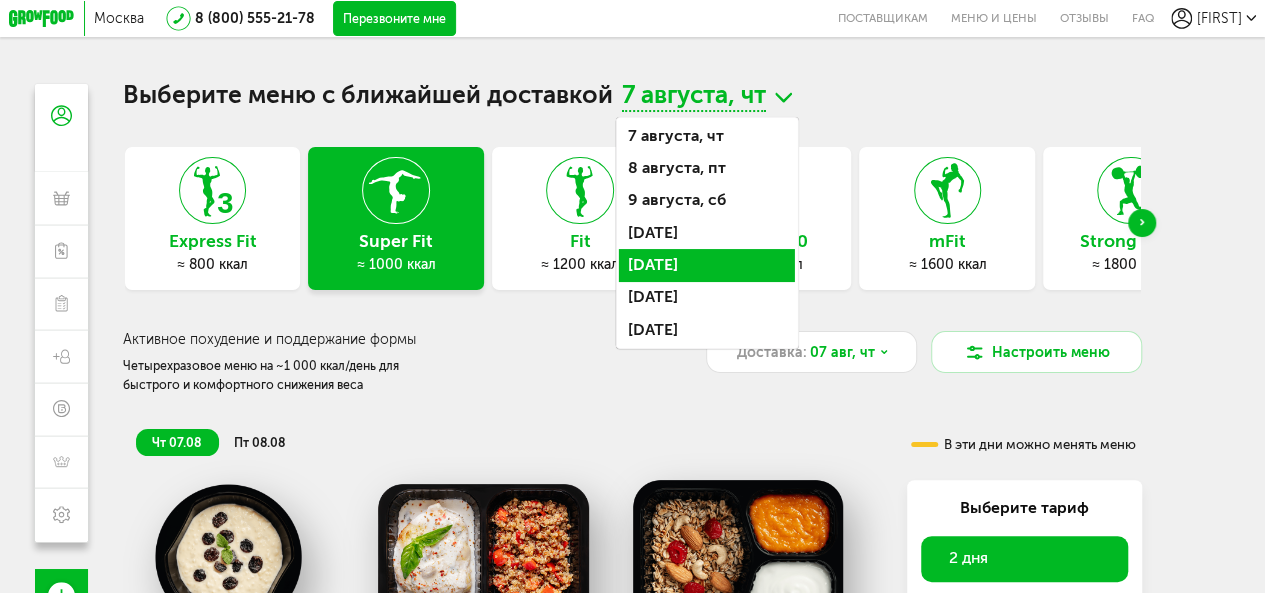 click on "11 августа, пн" at bounding box center (707, 265) 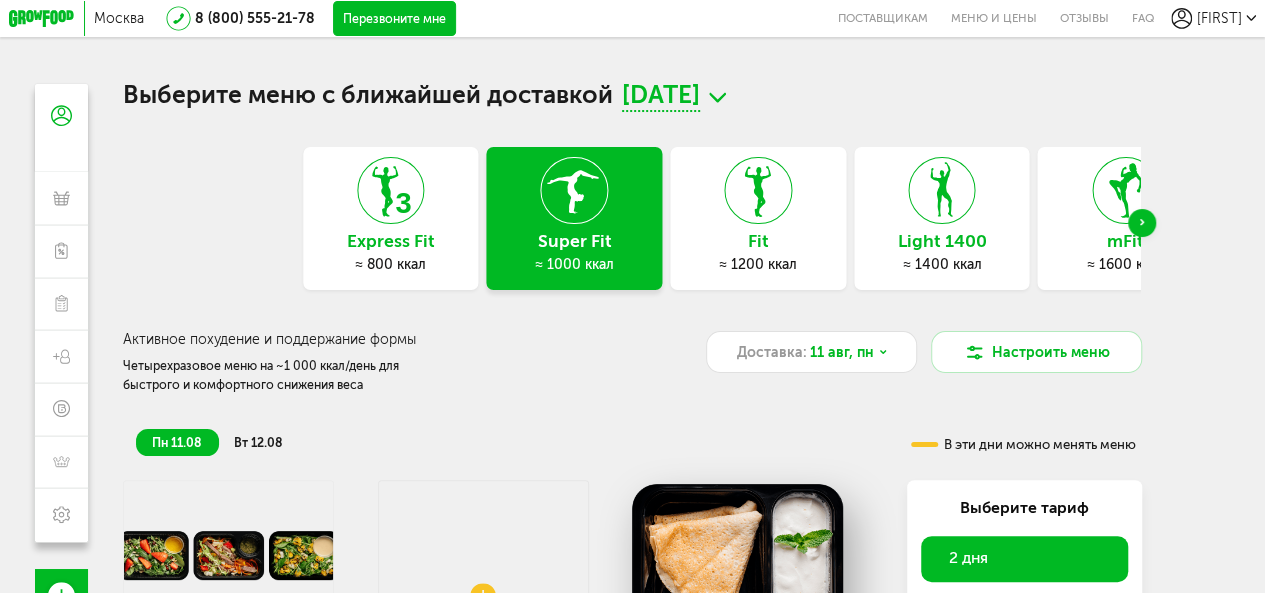 click on "Москва
8 (800) 555-21-78   Перезвоните мне
поставщикам
Меню и цены
Отзывы
FAQ
Дмитрий               Дмитрий   8 (925) 342-69-55       Мои заказы       Подписка           Мои предпочтения     Пригласить друга     +1000 ₽       Бонусы     Программа лояльности     Настройки       Выход       Меню и цены Отзывы FAQ     8 (800) 555-21-78   Перезвоните мне     По любым вопросам пишите сюда:       Подписывайтесь в соцсетях:       Присоединяйся к нашей команде:   Карьера в GF   Читайте статьи:   Блог GrowFood   Ты блогер?   Оставляй заявку   Поставщикам:   Написать   Новый заказ         Дмитрий" 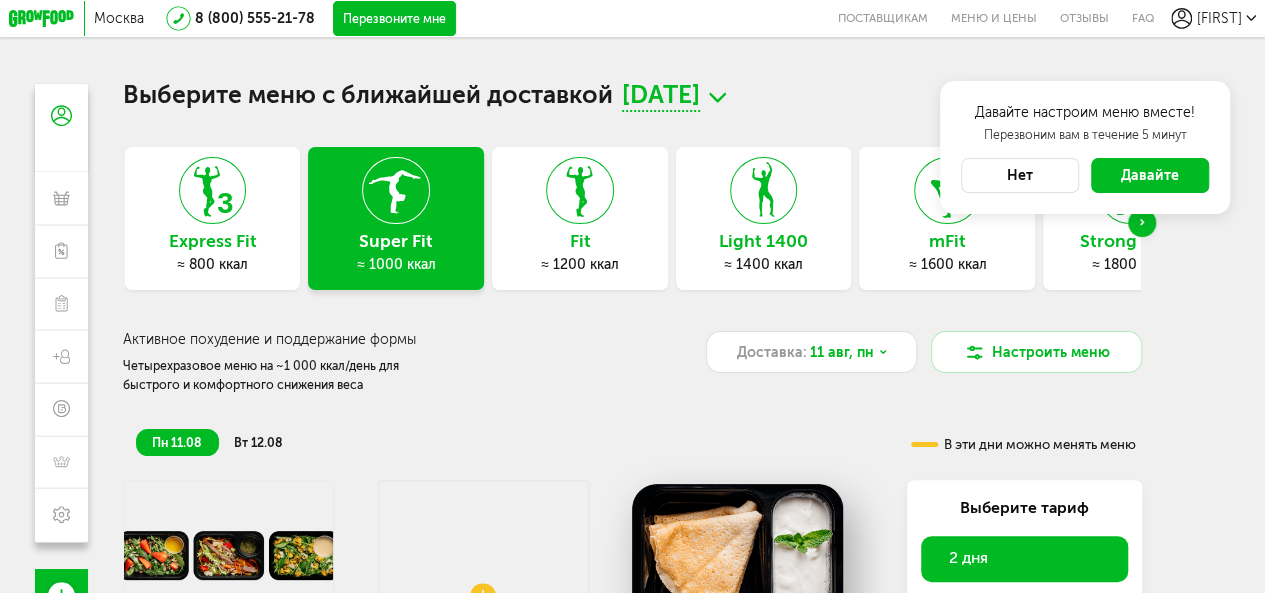 click on "Fit" at bounding box center [580, 241] 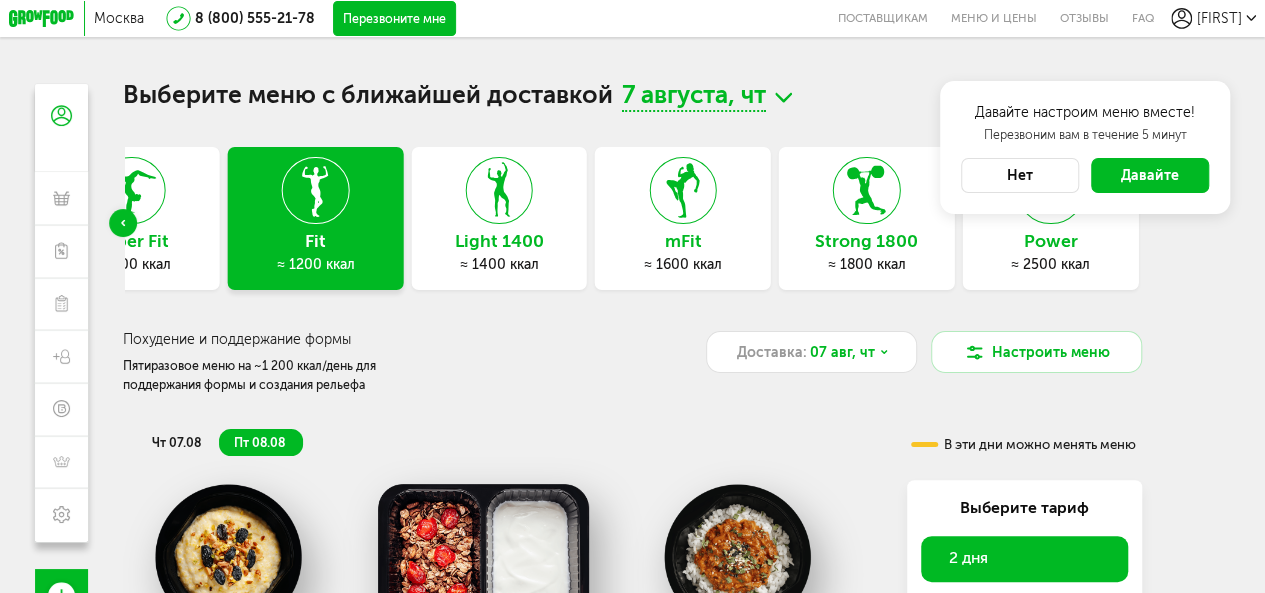 click on "mFit" at bounding box center [683, 241] 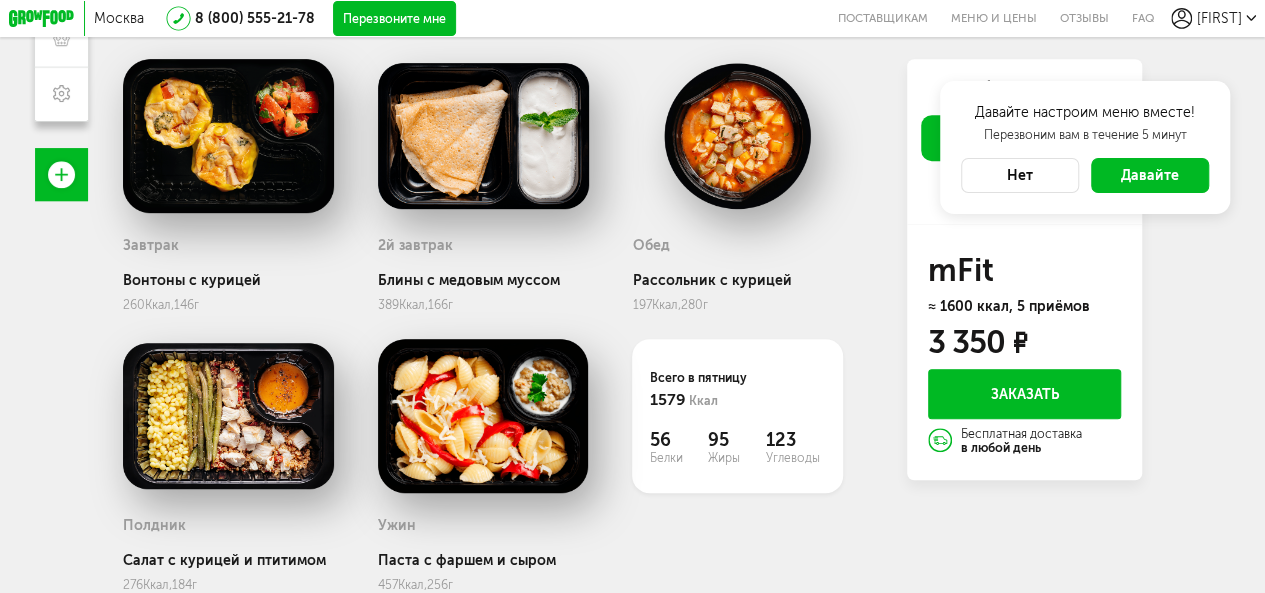 scroll, scrollTop: 390, scrollLeft: 0, axis: vertical 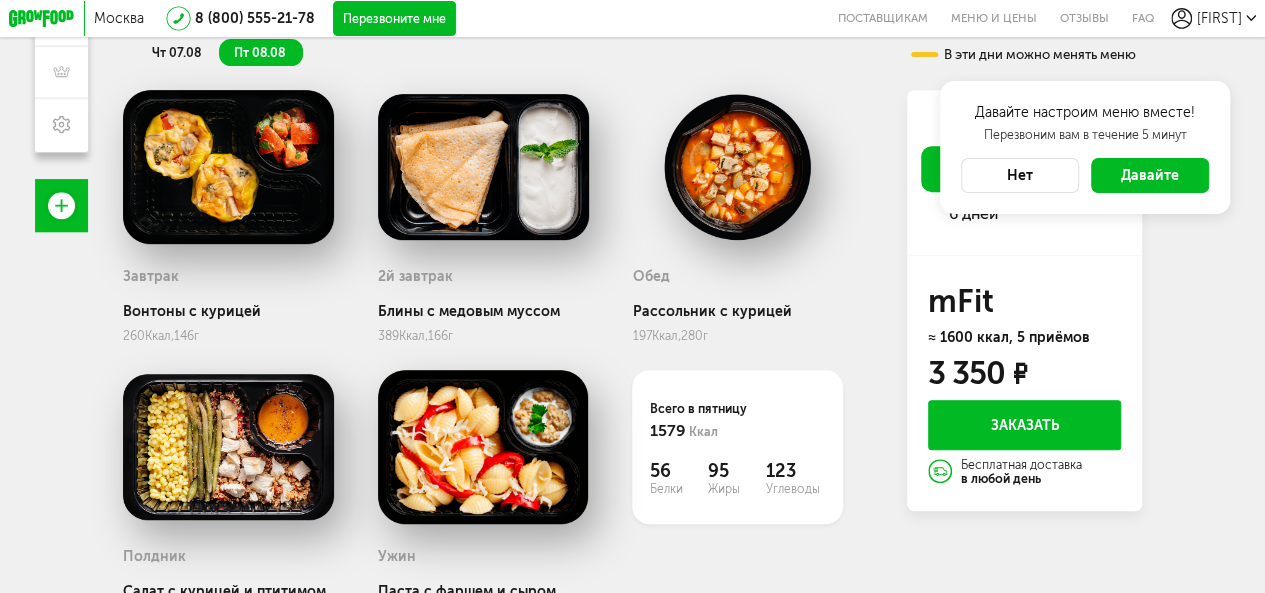 click on "Нет" at bounding box center (1020, 175) 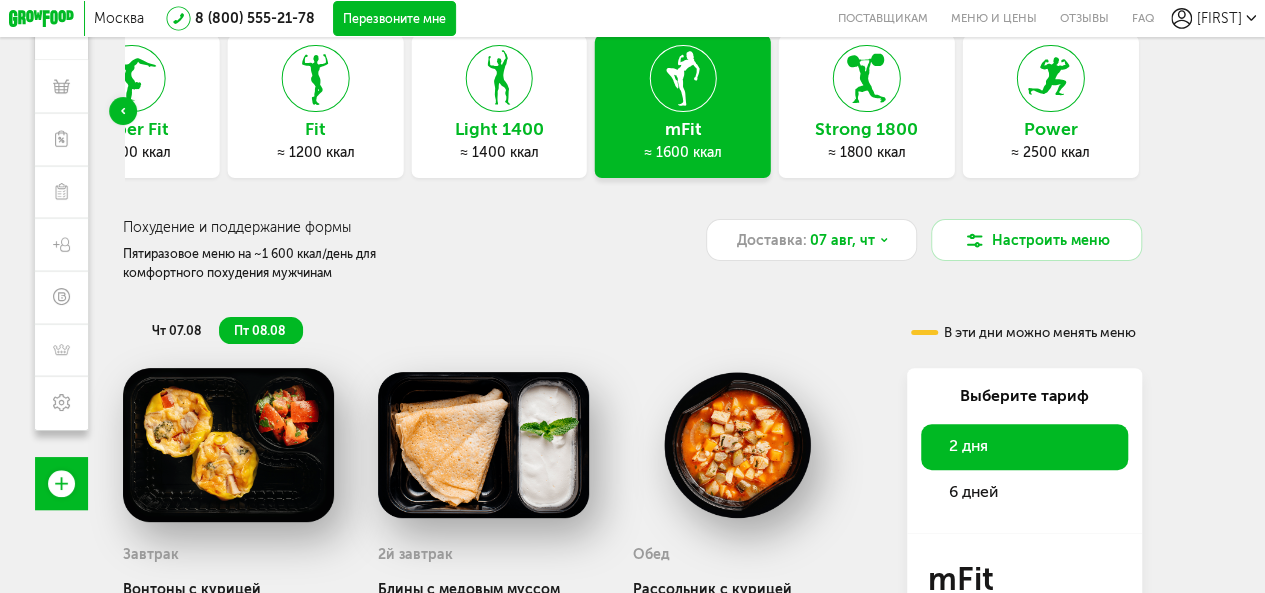 scroll, scrollTop: 90, scrollLeft: 0, axis: vertical 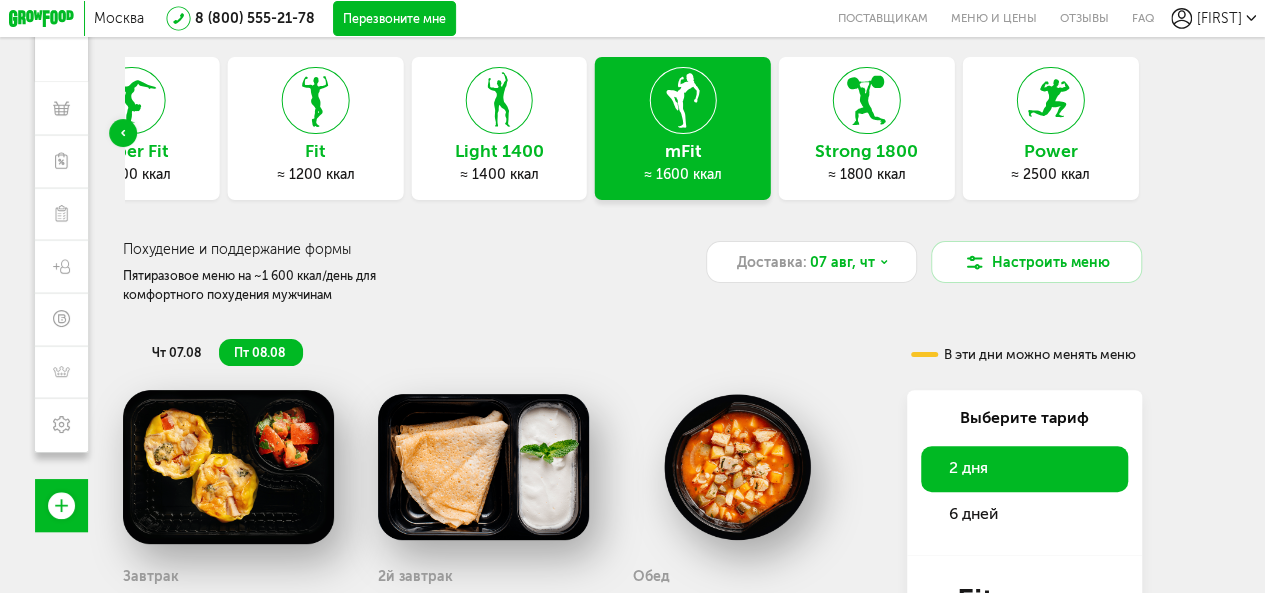 click 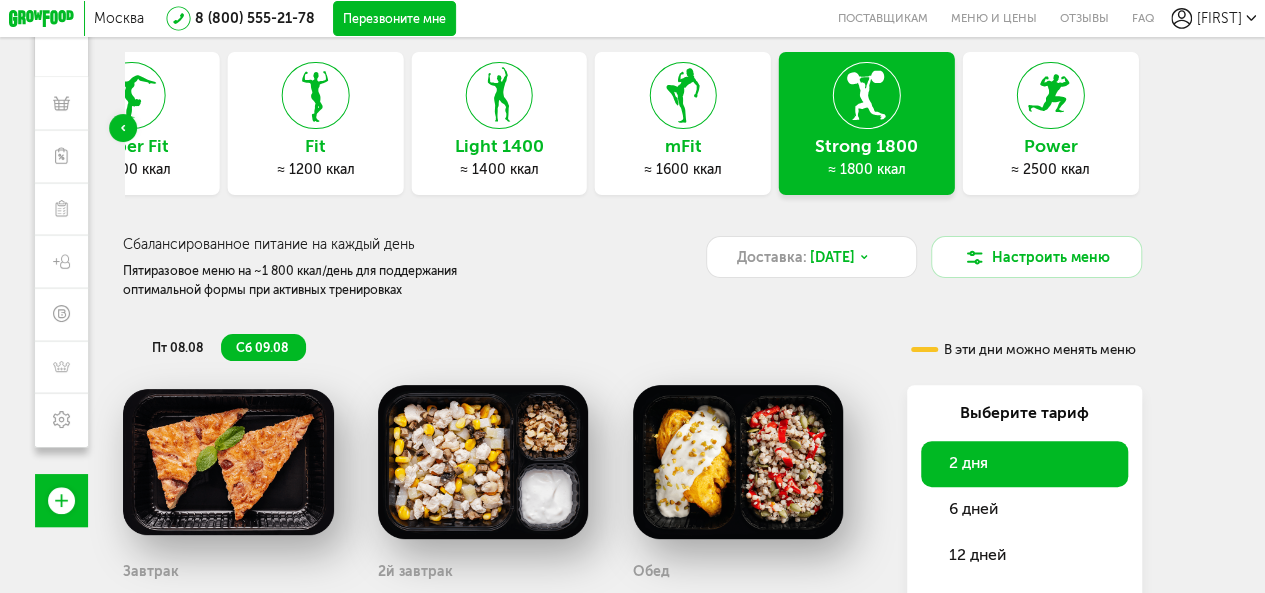 scroll, scrollTop: 90, scrollLeft: 0, axis: vertical 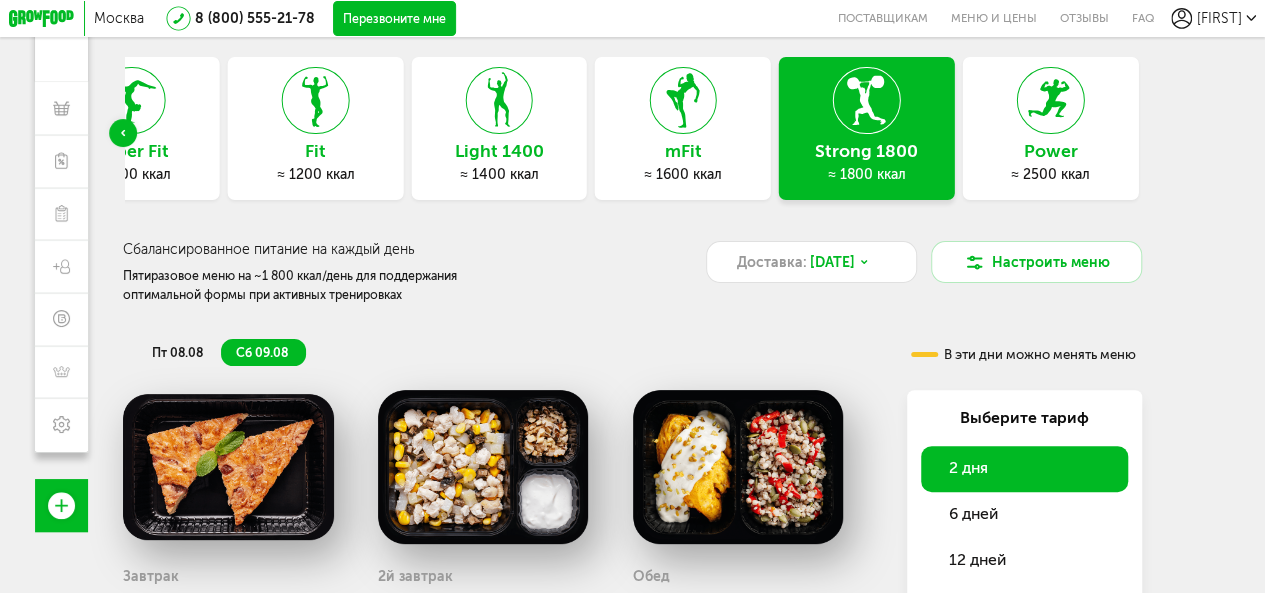 click 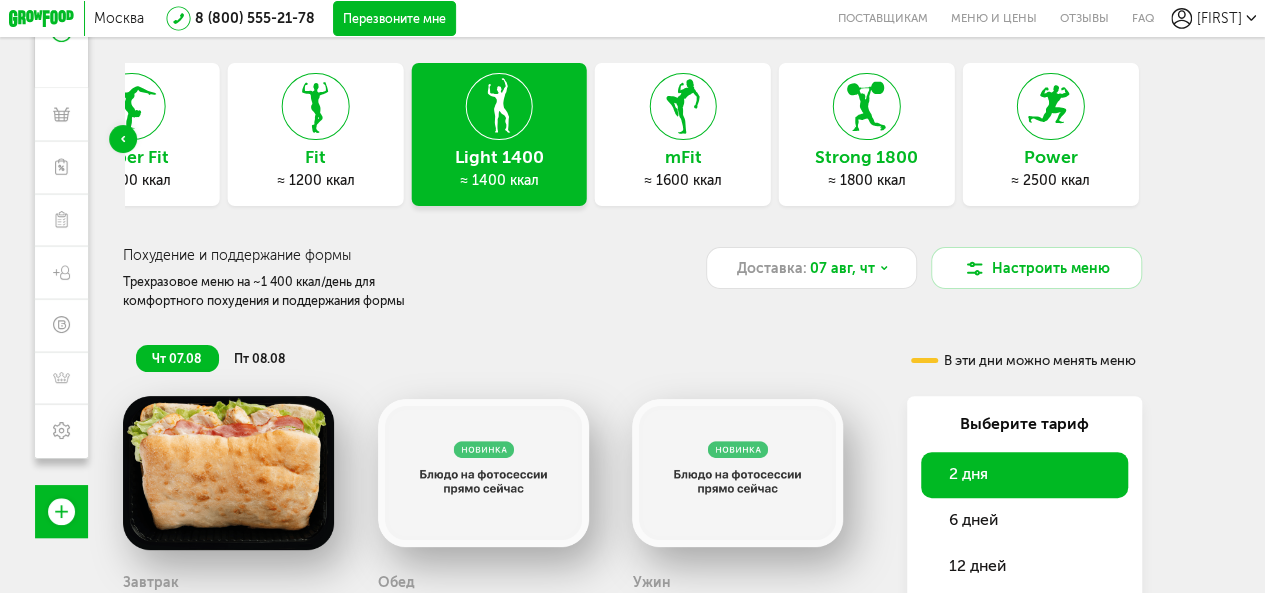 scroll, scrollTop: 0, scrollLeft: 0, axis: both 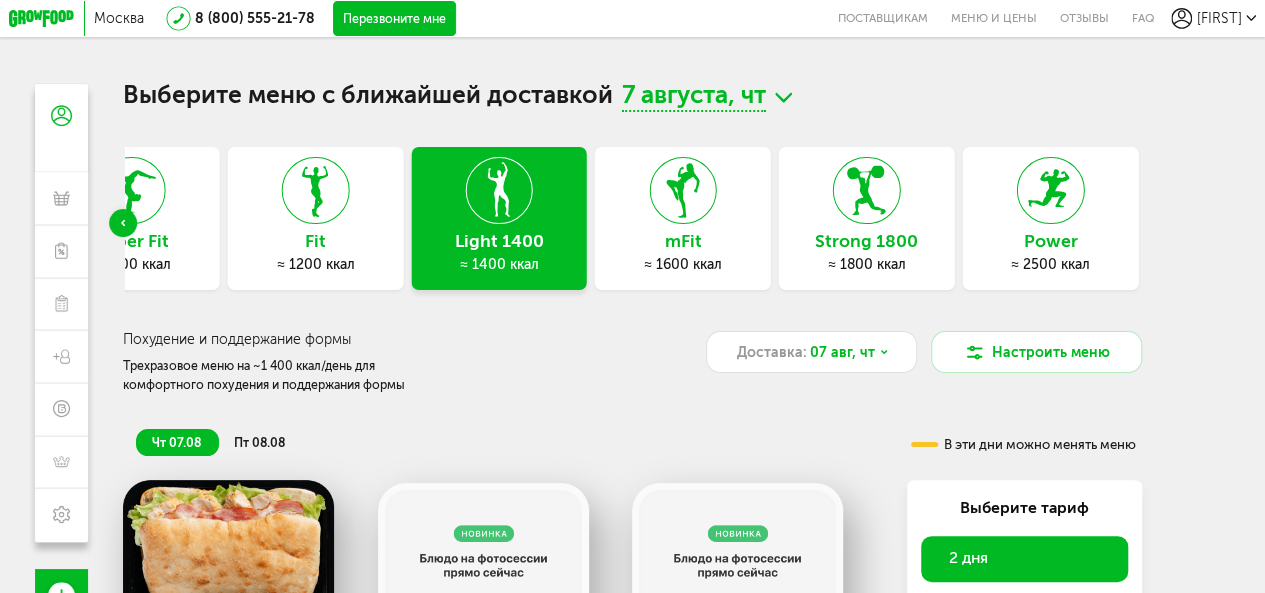 click on "mFit" at bounding box center (683, 241) 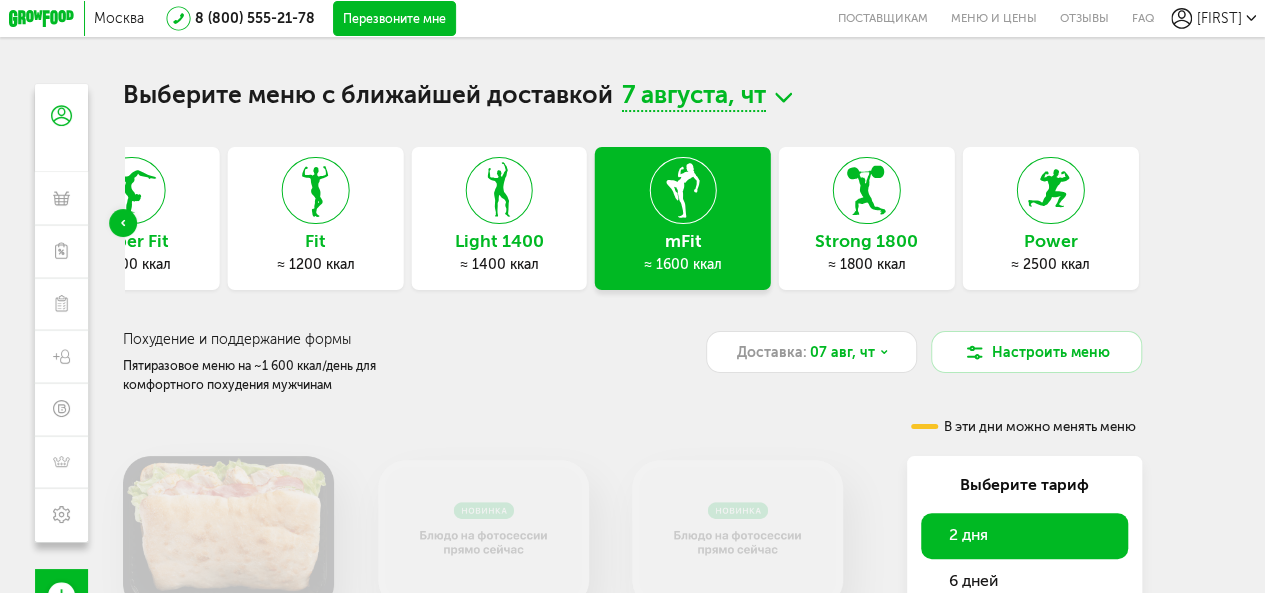 click on "Express Fit   ≈ 800 ккал     Super Fit   ≈ 1000 ккал     Fit   ≈ 1200 ккал     Light 1400   ≈ 1400 ккал     mFit   ≈ 1600 ккал     Strong 1800   ≈ 1800 ккал     Power   ≈ 2500 ккал" at bounding box center (632, 223) 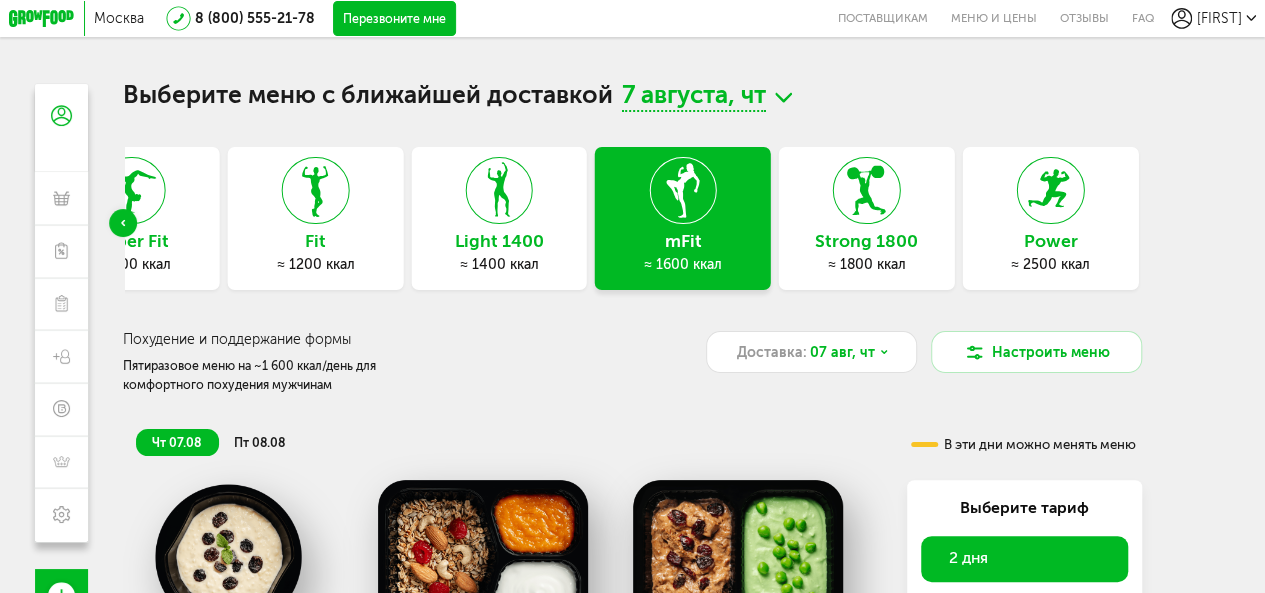 click on "Strong 1800" at bounding box center [867, 241] 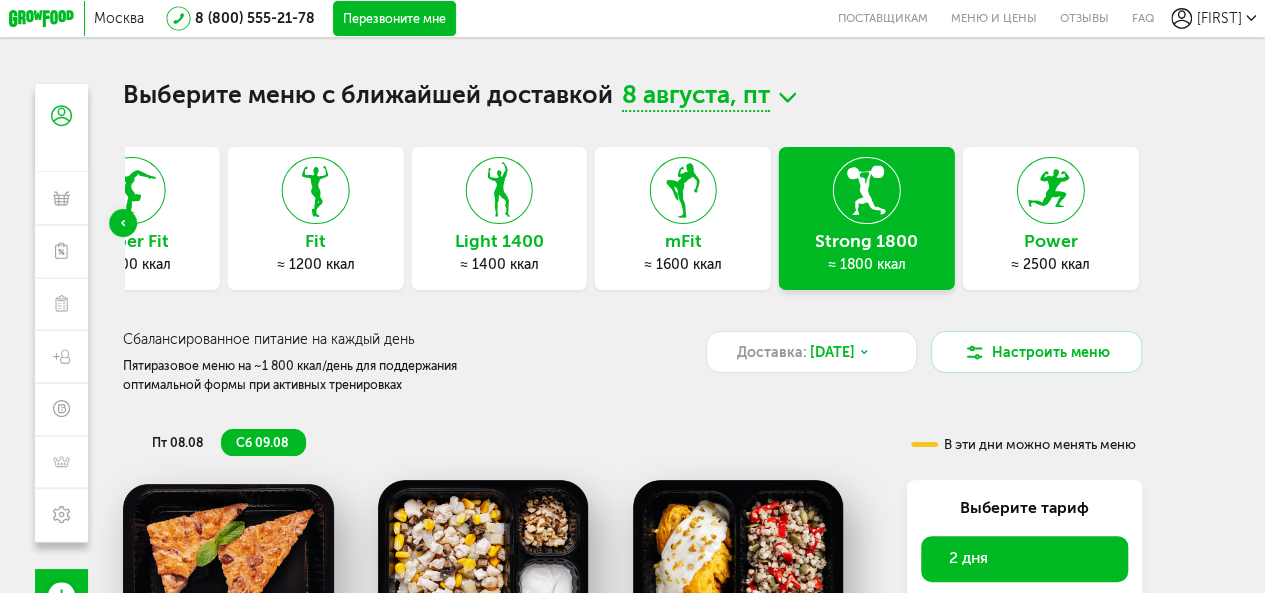 scroll, scrollTop: 0, scrollLeft: 0, axis: both 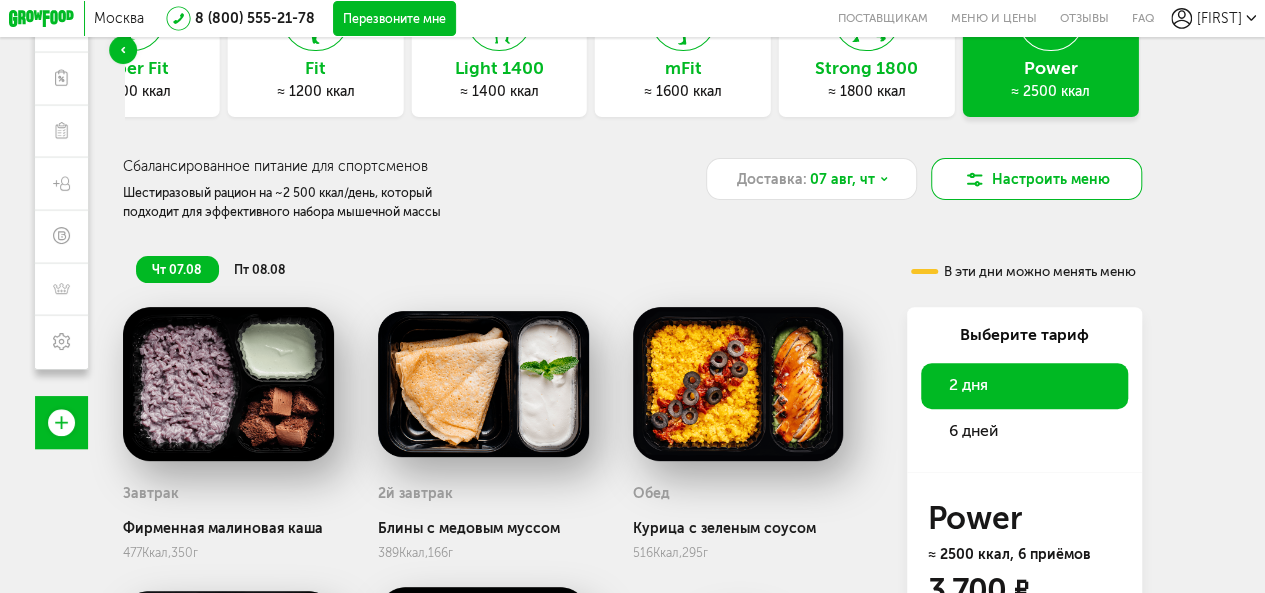 click on "Настроить меню" at bounding box center (1036, 179) 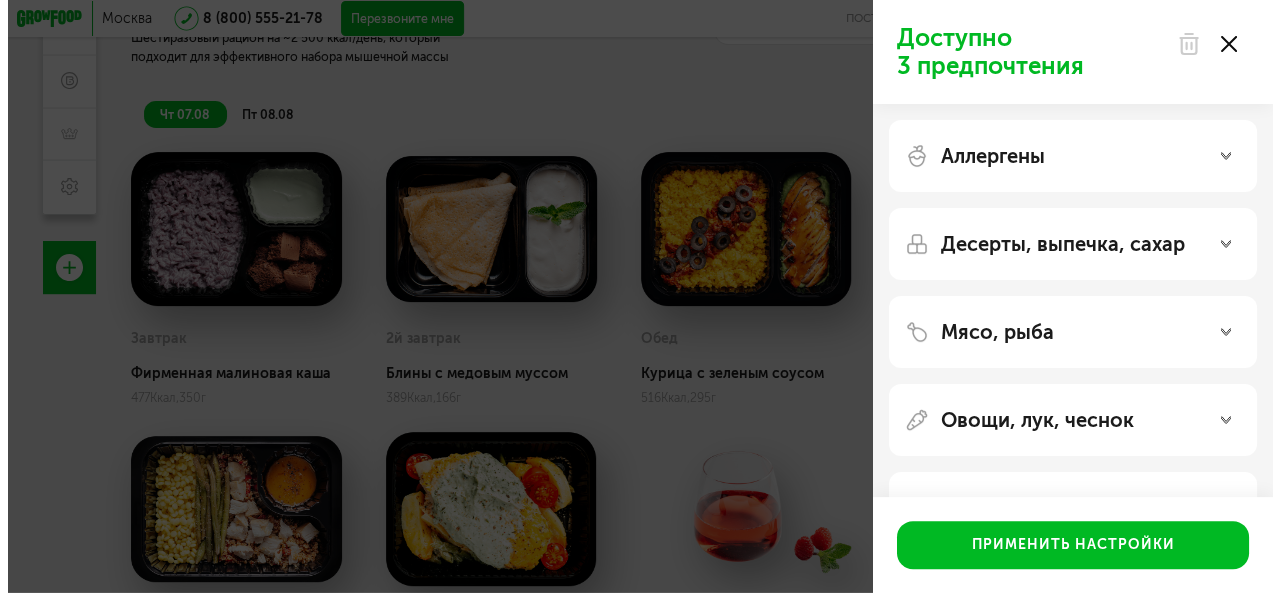 scroll, scrollTop: 156, scrollLeft: 0, axis: vertical 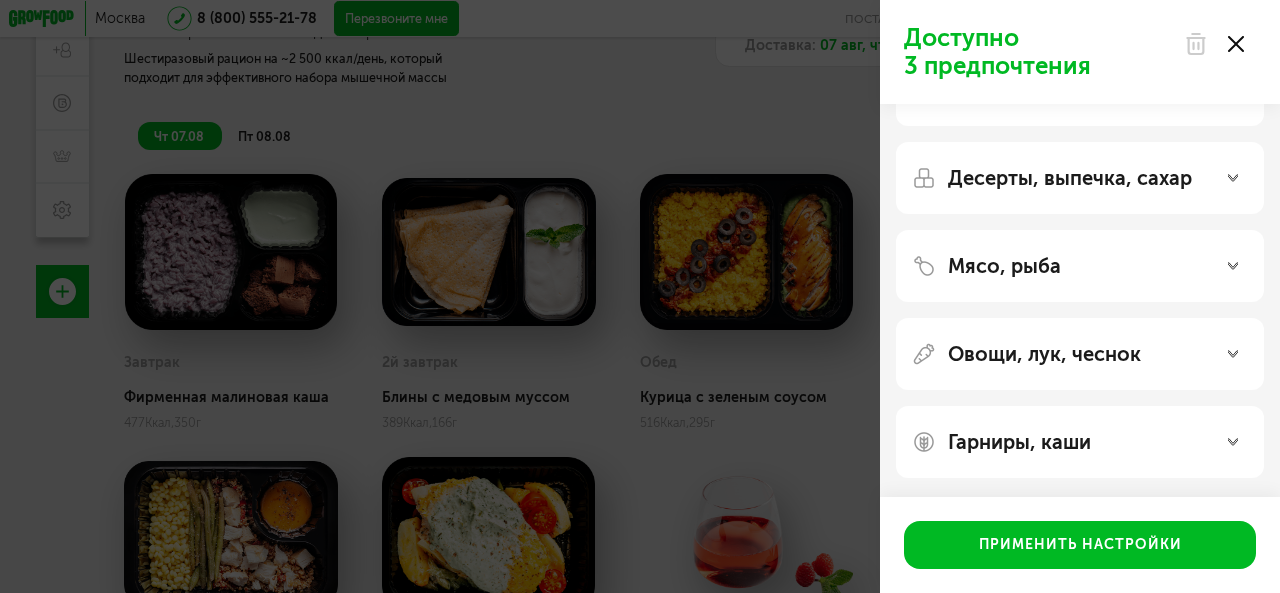 click on "Гарниры, каши" at bounding box center (1080, 442) 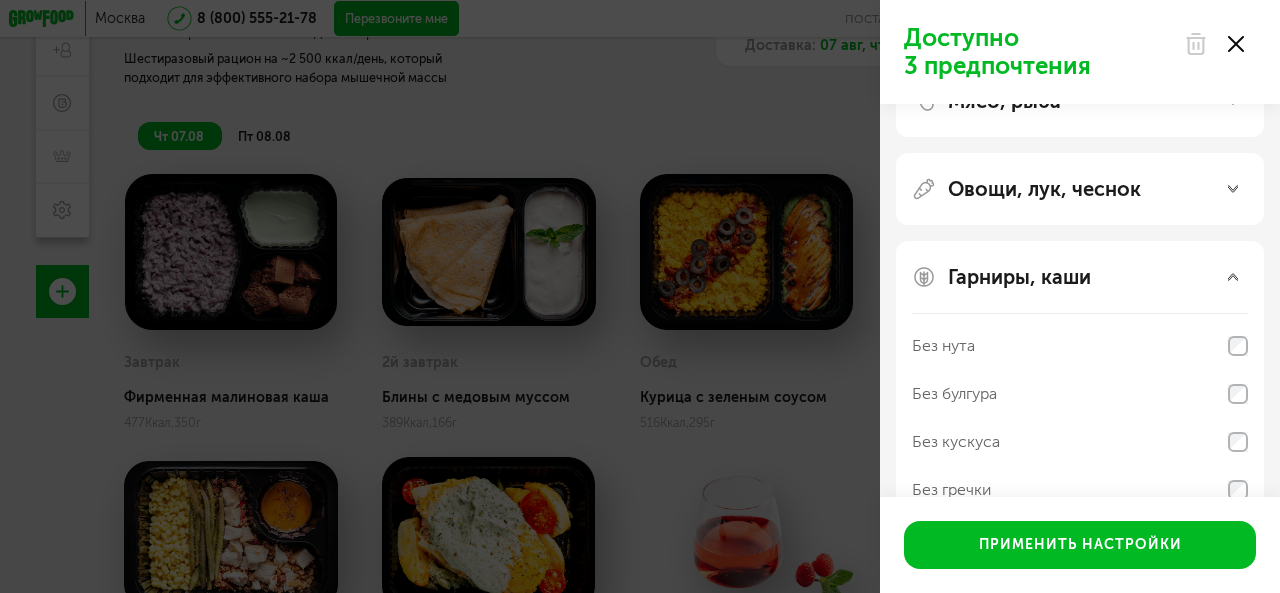 scroll, scrollTop: 223, scrollLeft: 0, axis: vertical 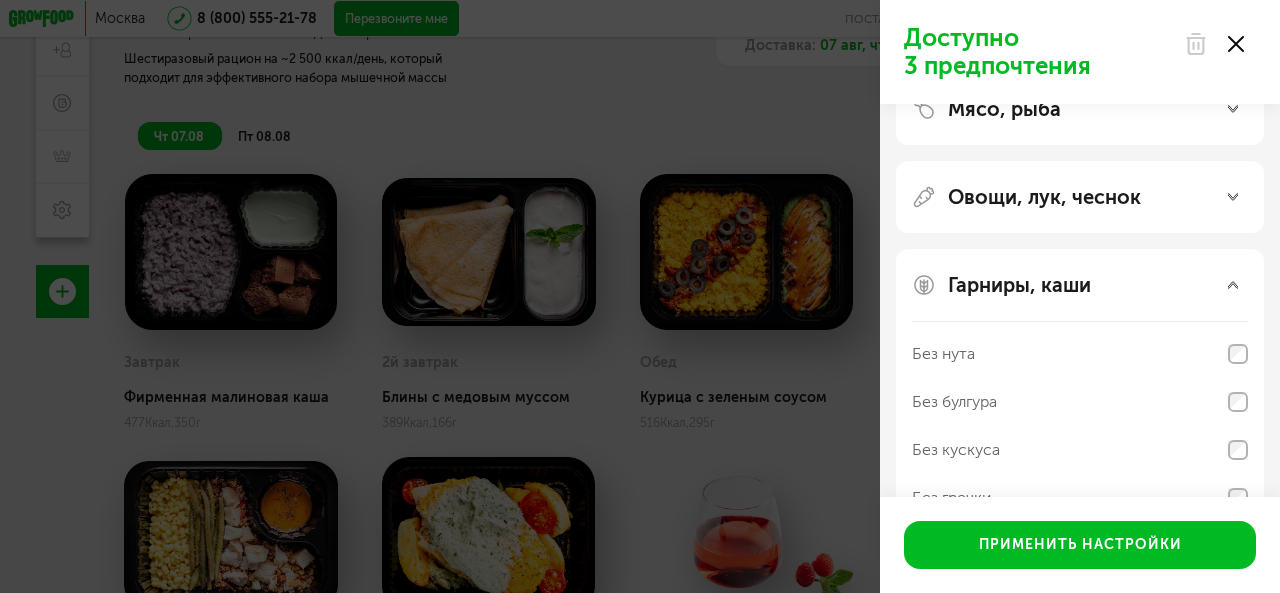 click on "Гарниры, каши
Без нута   Без булгура   Без кускуса   Без гречки   Без молочных каш" at bounding box center [1080, 413] 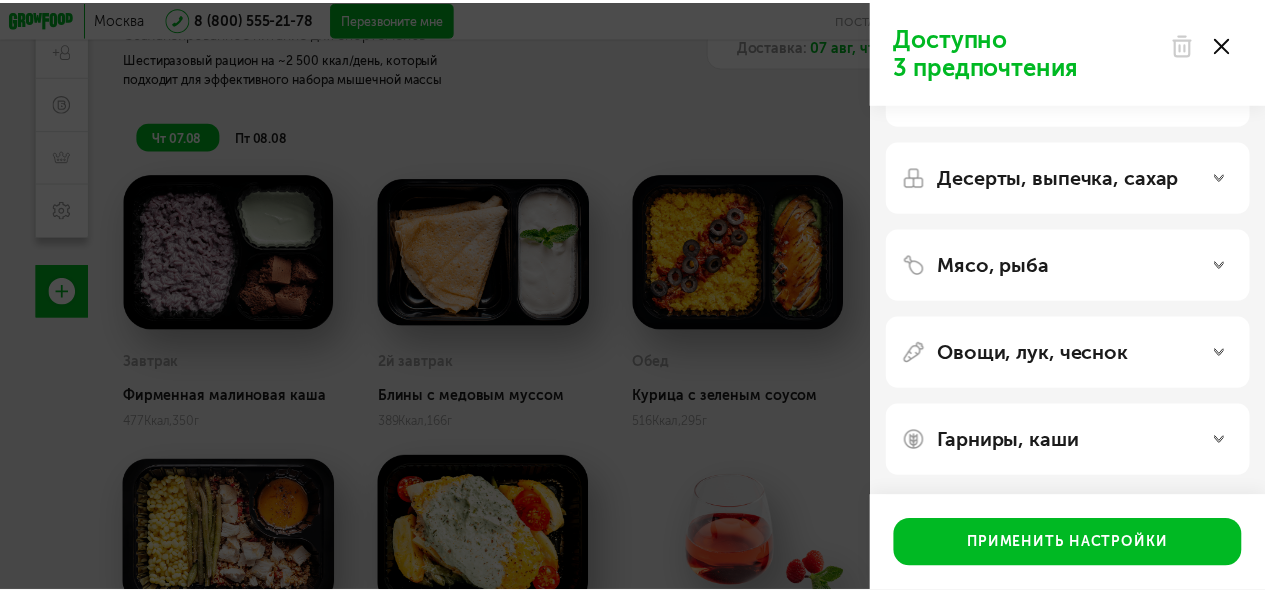 scroll, scrollTop: 66, scrollLeft: 0, axis: vertical 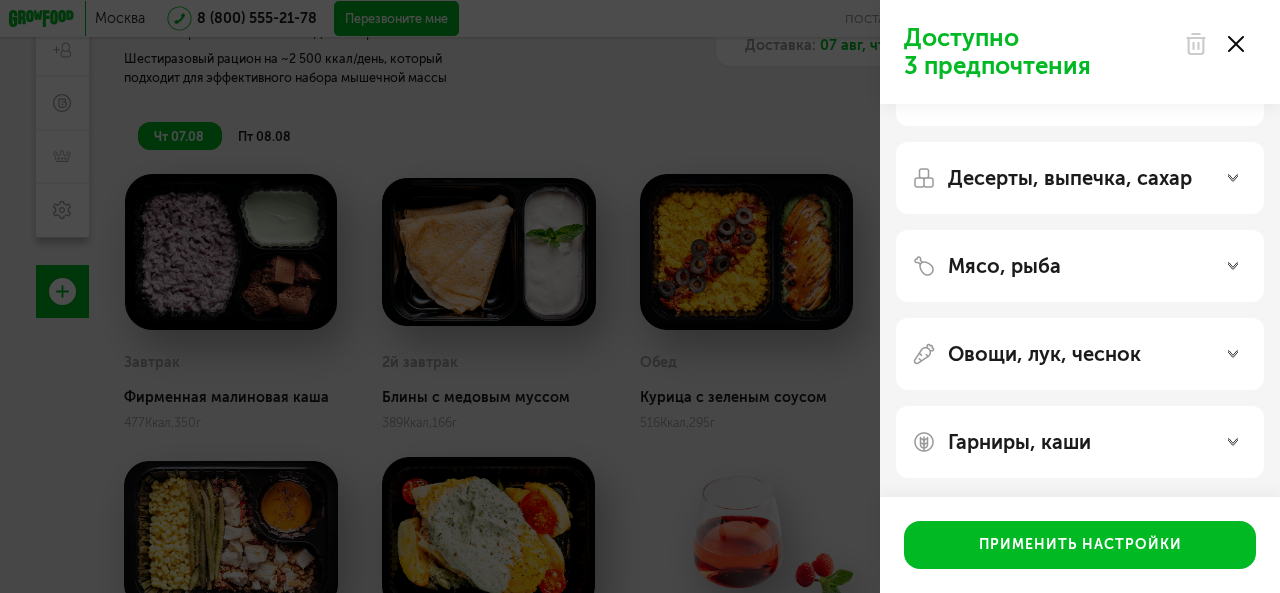 drag, startPoint x: 1236, startPoint y: 32, endPoint x: 1225, endPoint y: 49, distance: 20.248457 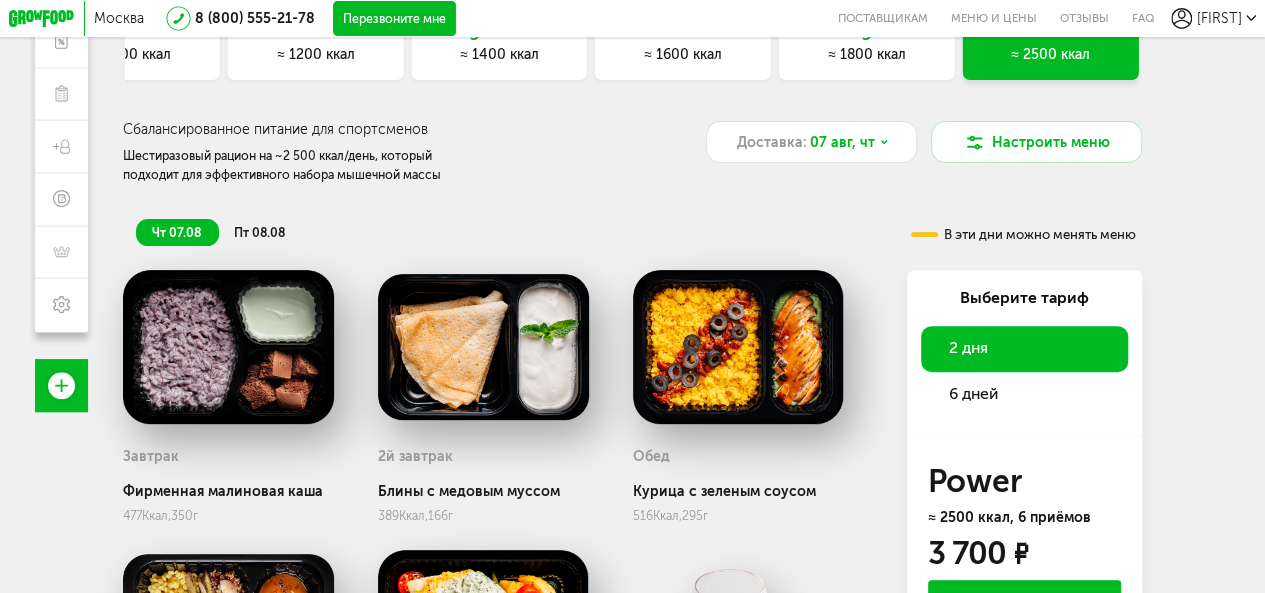 scroll, scrollTop: 200, scrollLeft: 0, axis: vertical 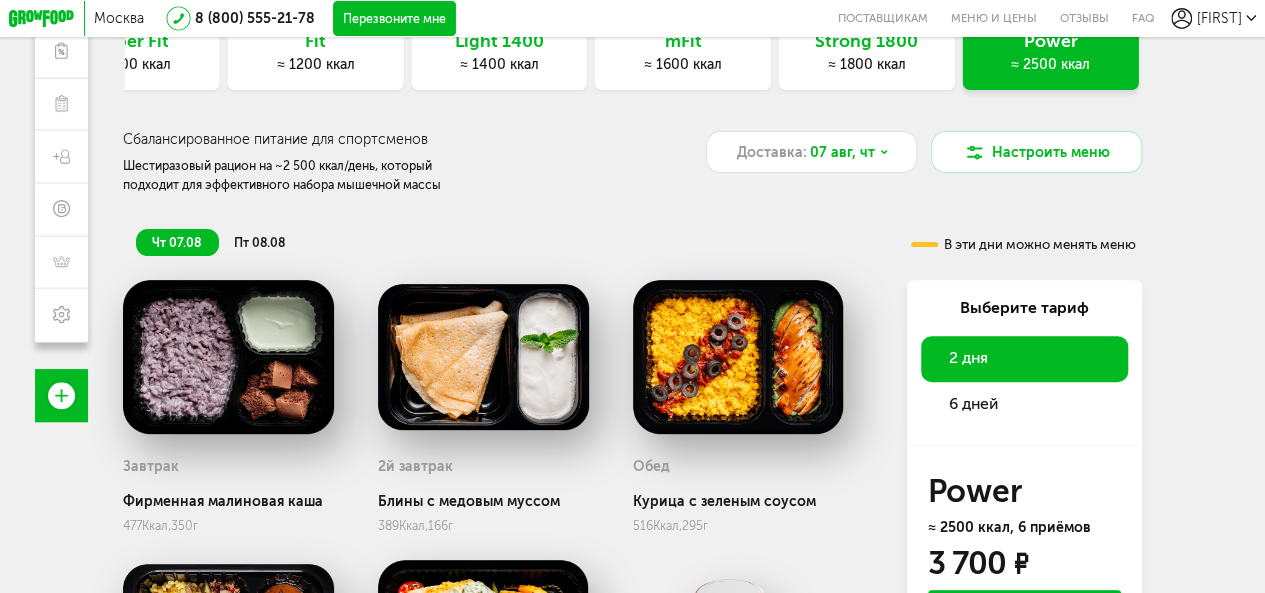 click on "6 дней" at bounding box center (1024, 404) 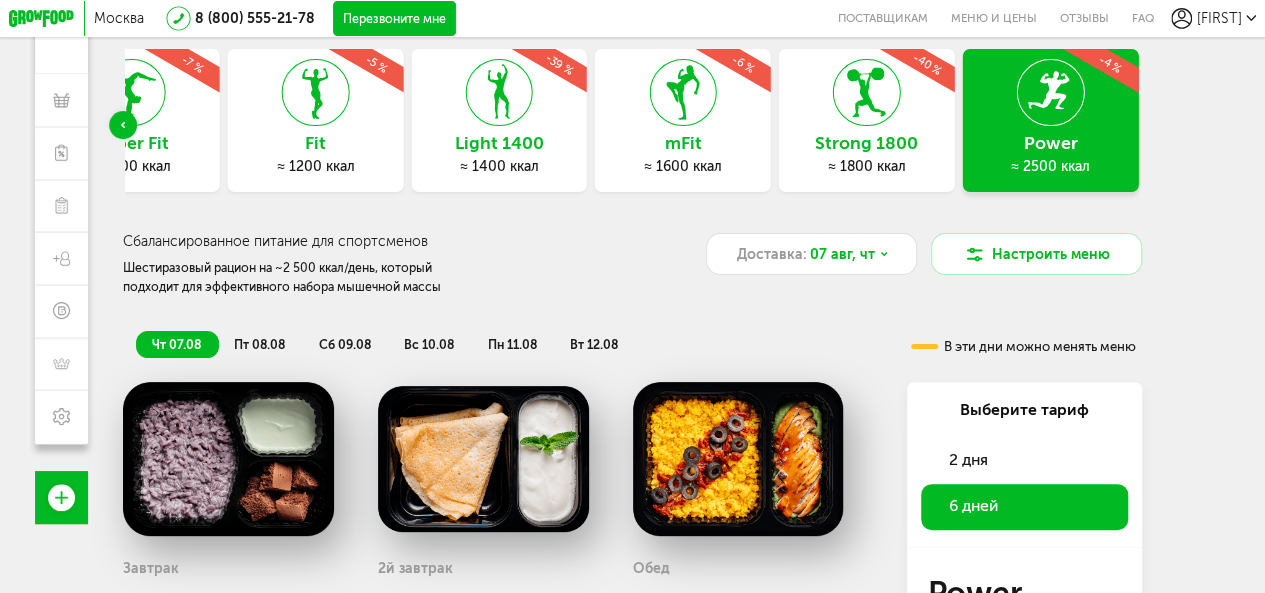 scroll, scrollTop: 0, scrollLeft: 0, axis: both 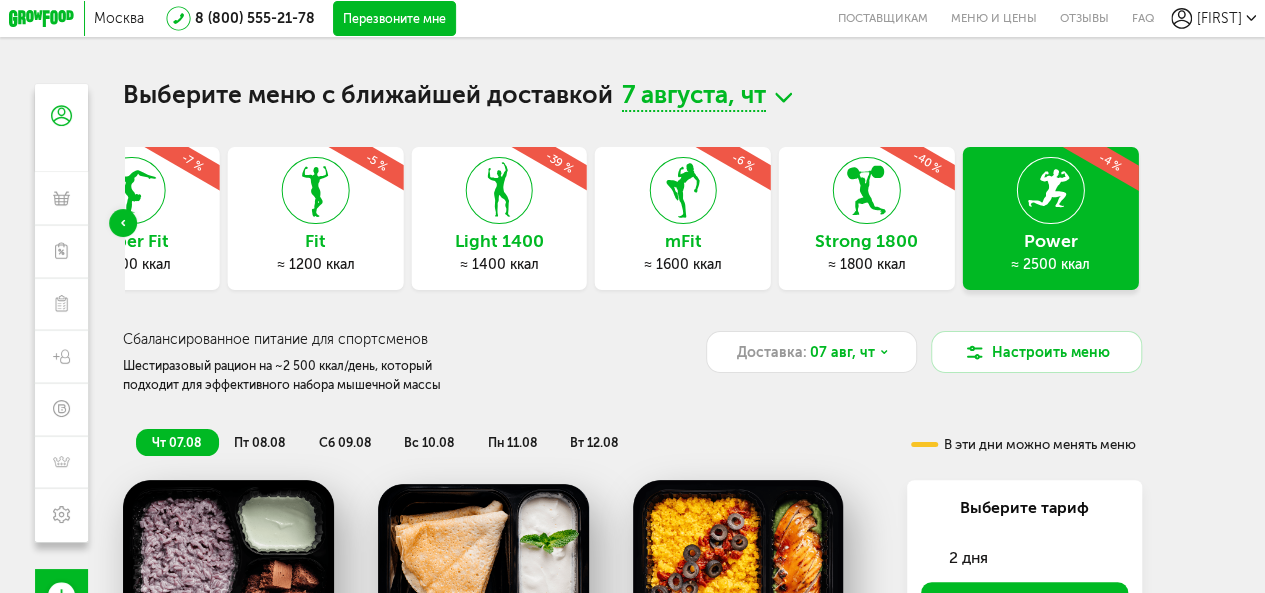 click on "7 августа, чт" at bounding box center (694, 97) 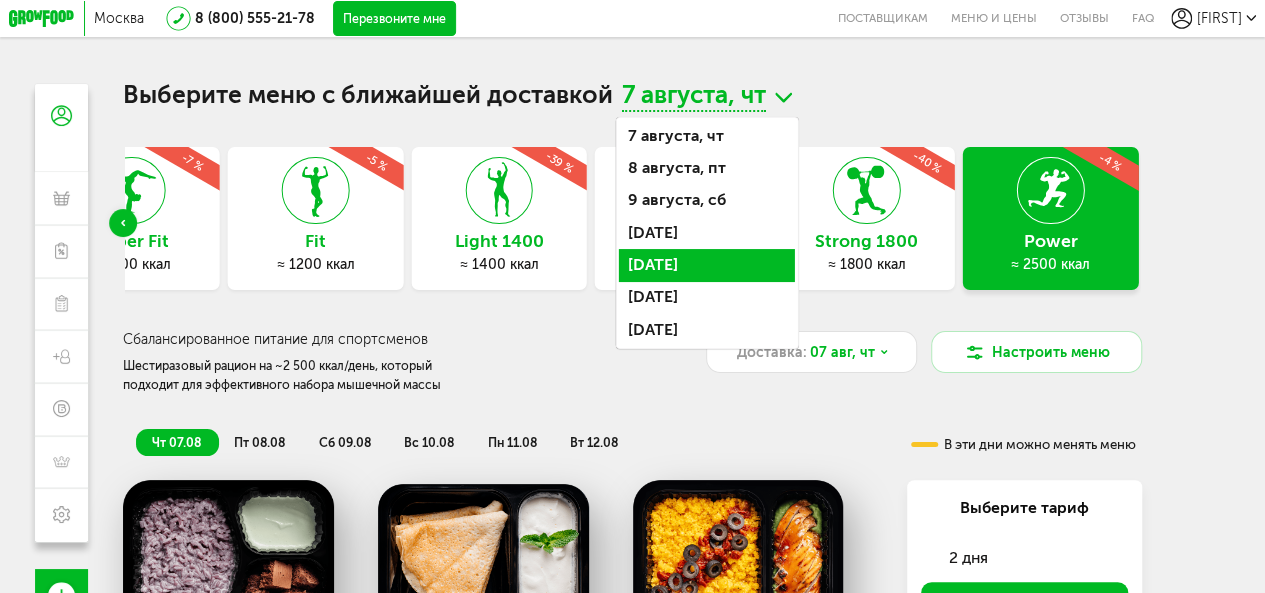 click on "11 августа, пн" at bounding box center (707, 265) 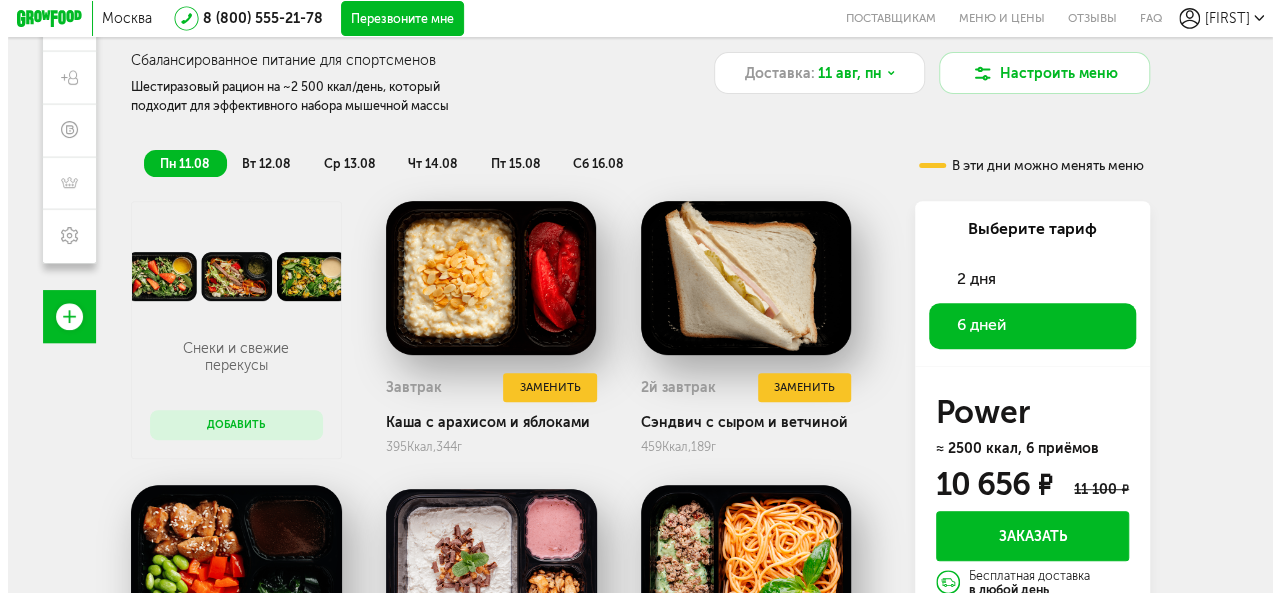 scroll, scrollTop: 278, scrollLeft: 0, axis: vertical 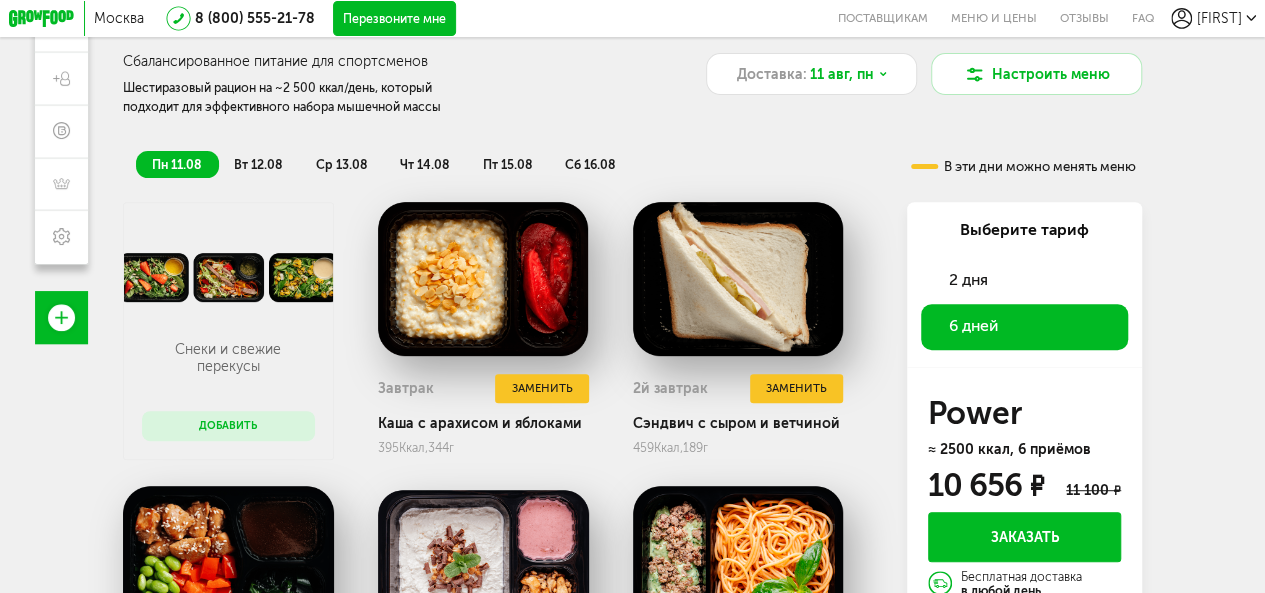 click on "Добавить" at bounding box center (229, 426) 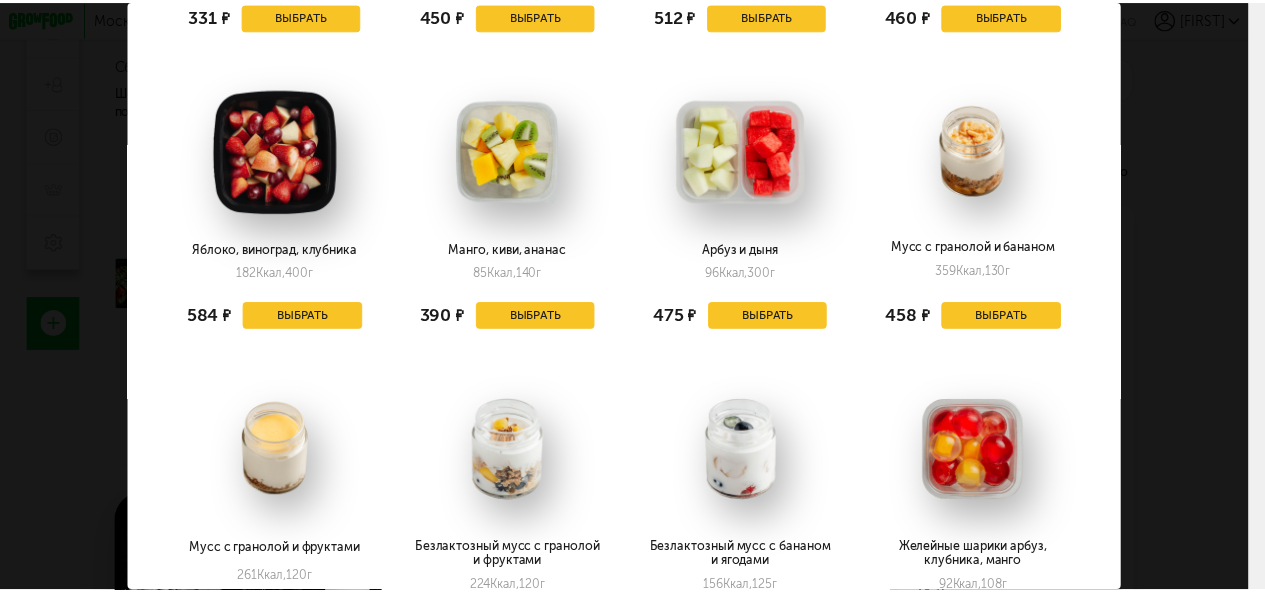 scroll, scrollTop: 0, scrollLeft: 0, axis: both 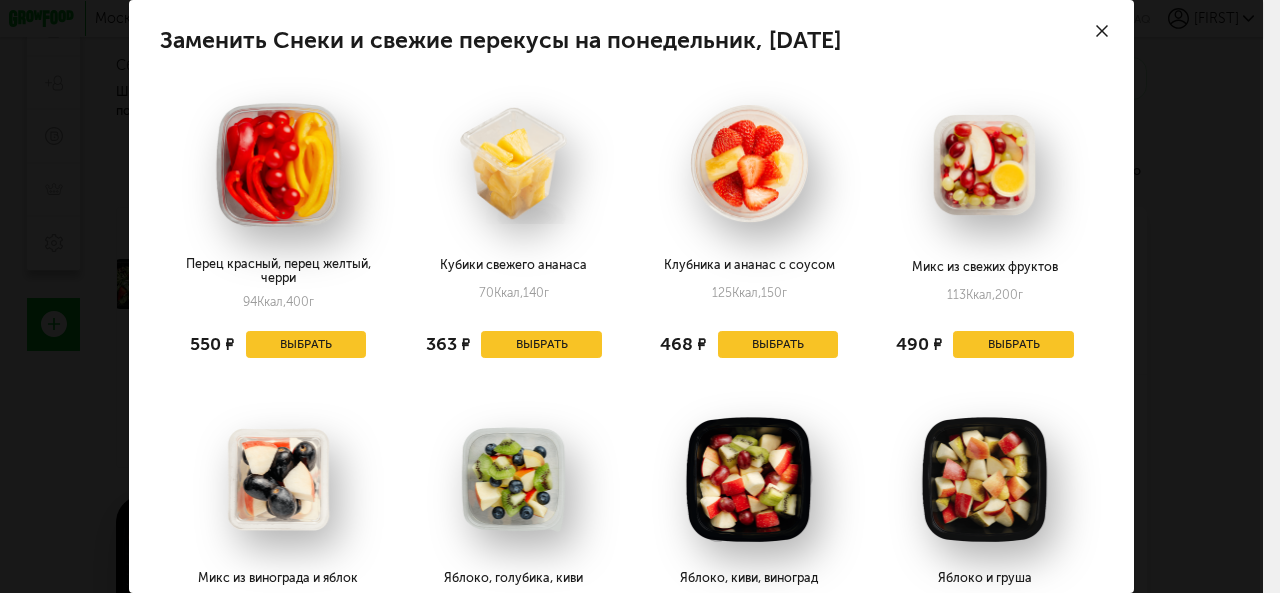click on "Заменить Снеки и свежие перекусы на понедельник, 11.08               Перец красный, перец желтый, черри
94  Ккал,
400  г   550 ₽         Выбрать             Кубики свежего ананаса
70  Ккал,
140  г   363 ₽         Выбрать             Клубника и ананас с соусом
125  Ккал,
150  г   468 ₽         Выбрать             Микс из свежих фруктов
113  Ккал,
200  г   490 ₽         Выбрать             Микс из винограда и яблок
50  Ккал,
120  г   331 ₽         Выбрать             Яблоко, голубика, киви
92  Ккал,
150  г   450 ₽         Выбрать             Яблоко, киви, виноград
182  Ккал,
400  г   512 ₽" at bounding box center [631, 296] 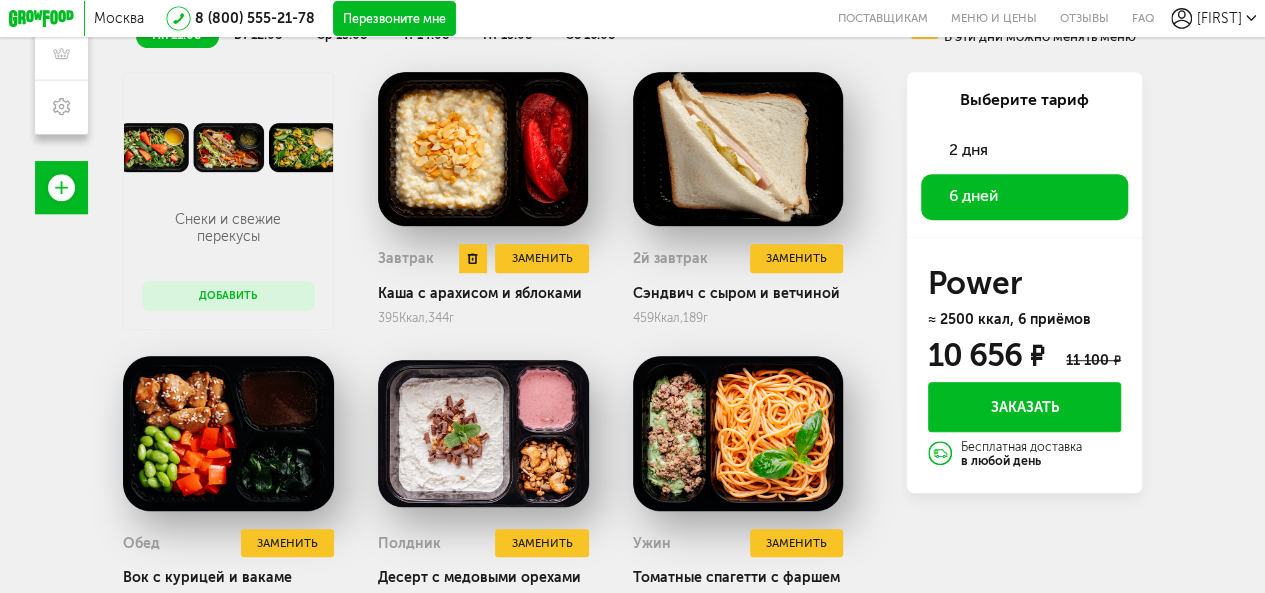 scroll, scrollTop: 378, scrollLeft: 0, axis: vertical 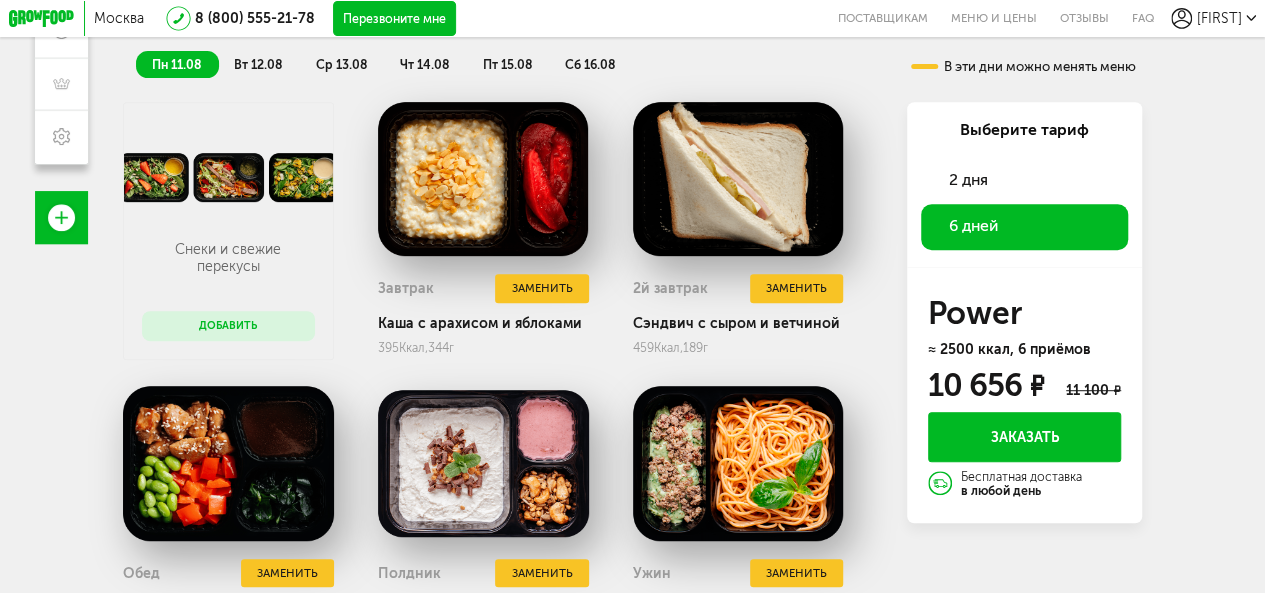click on "2 дня" at bounding box center [968, 179] 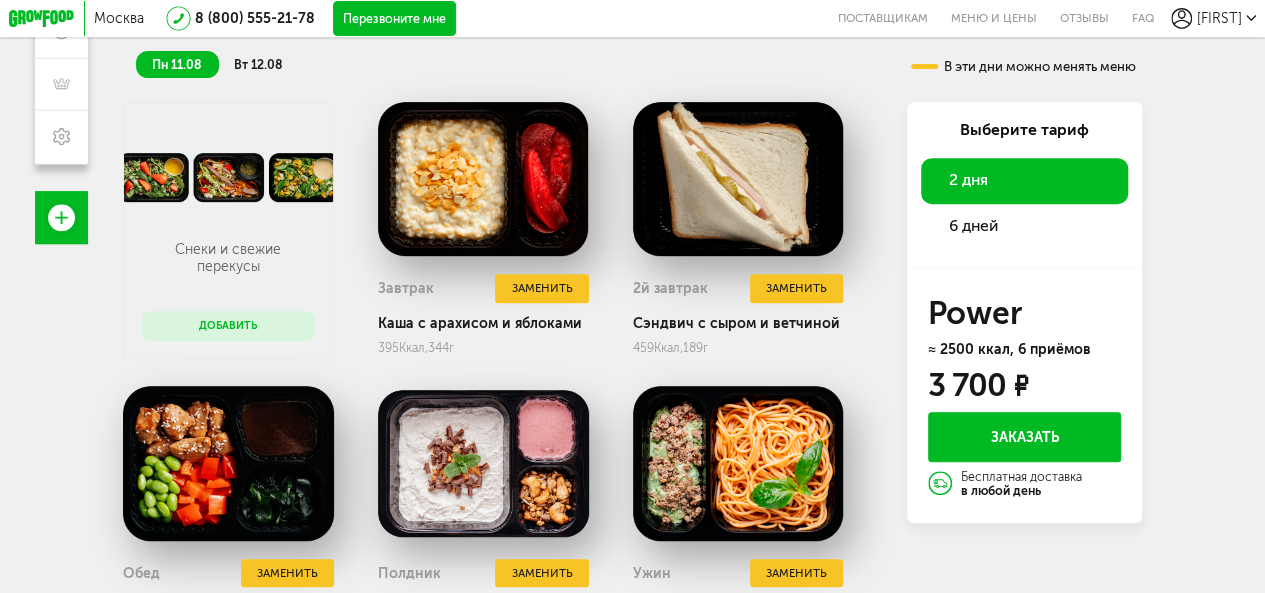 click on "6 дней" at bounding box center (973, 225) 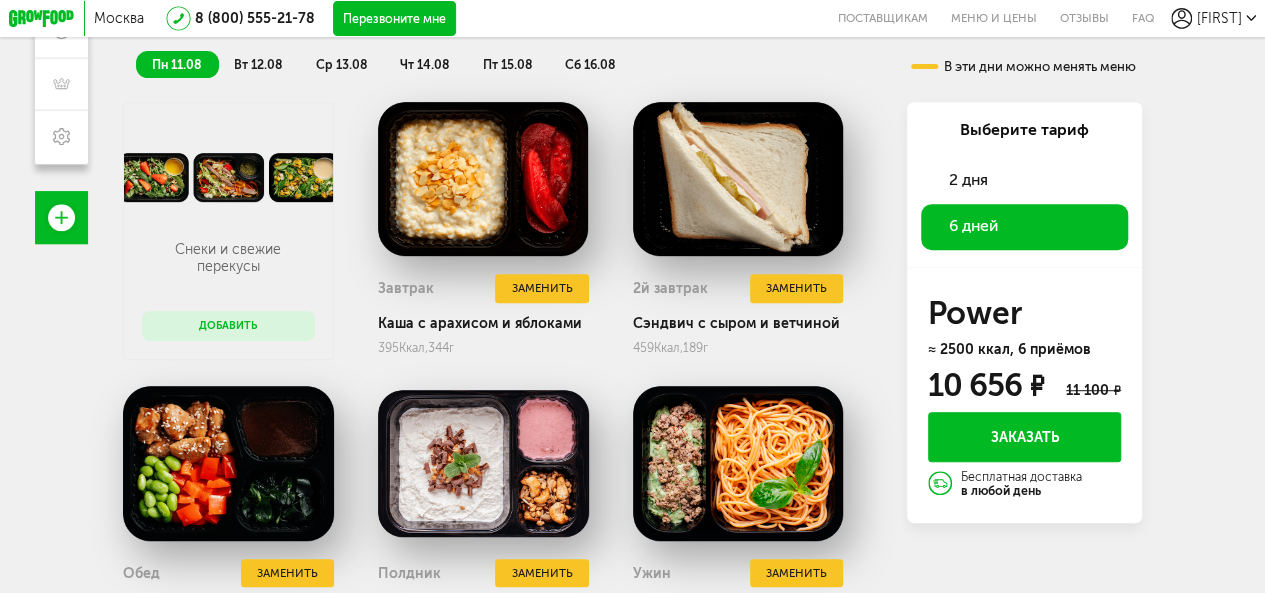 click on "2 дня" at bounding box center (1024, 181) 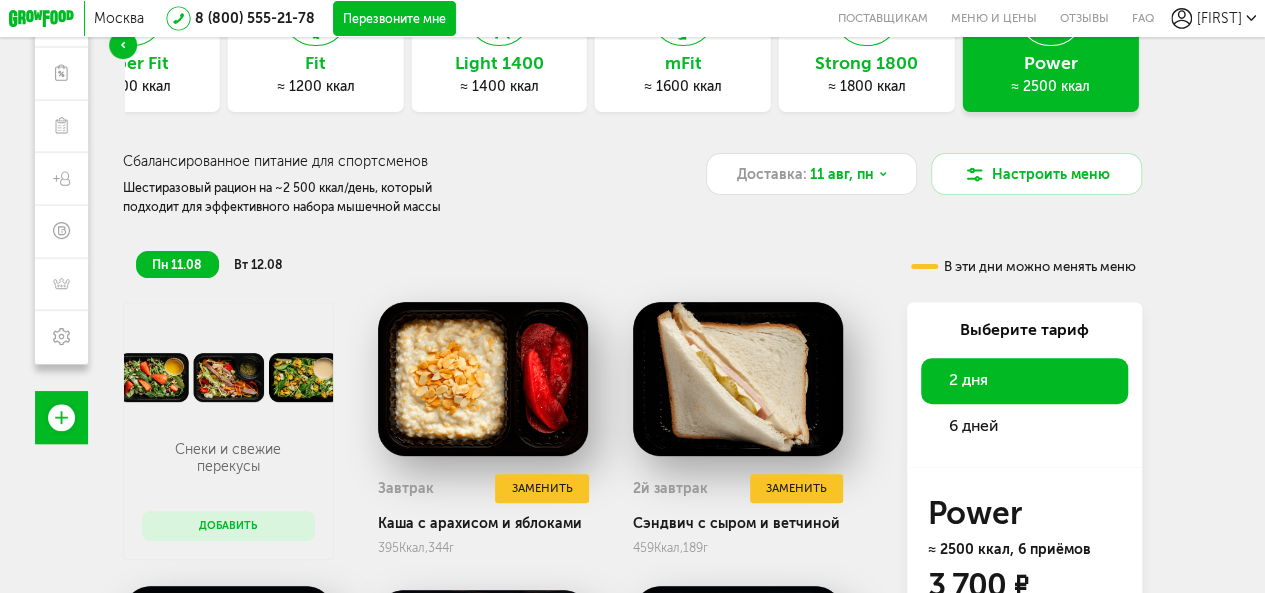 scroll, scrollTop: 0, scrollLeft: 0, axis: both 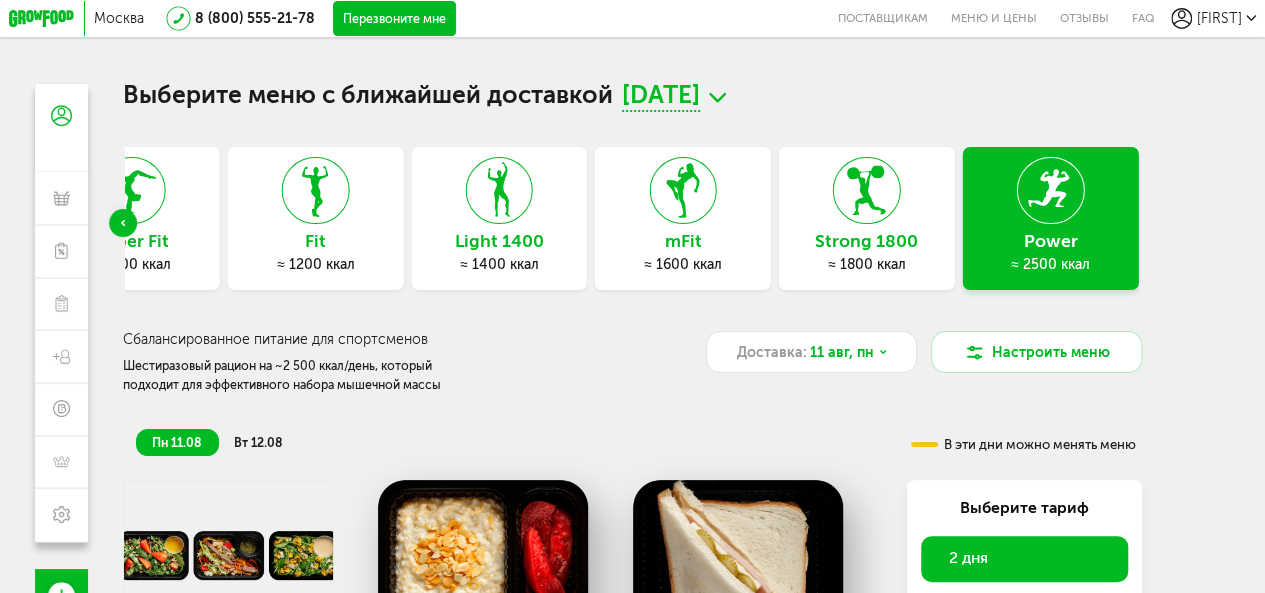 click on "11 августа, пн" at bounding box center (661, 97) 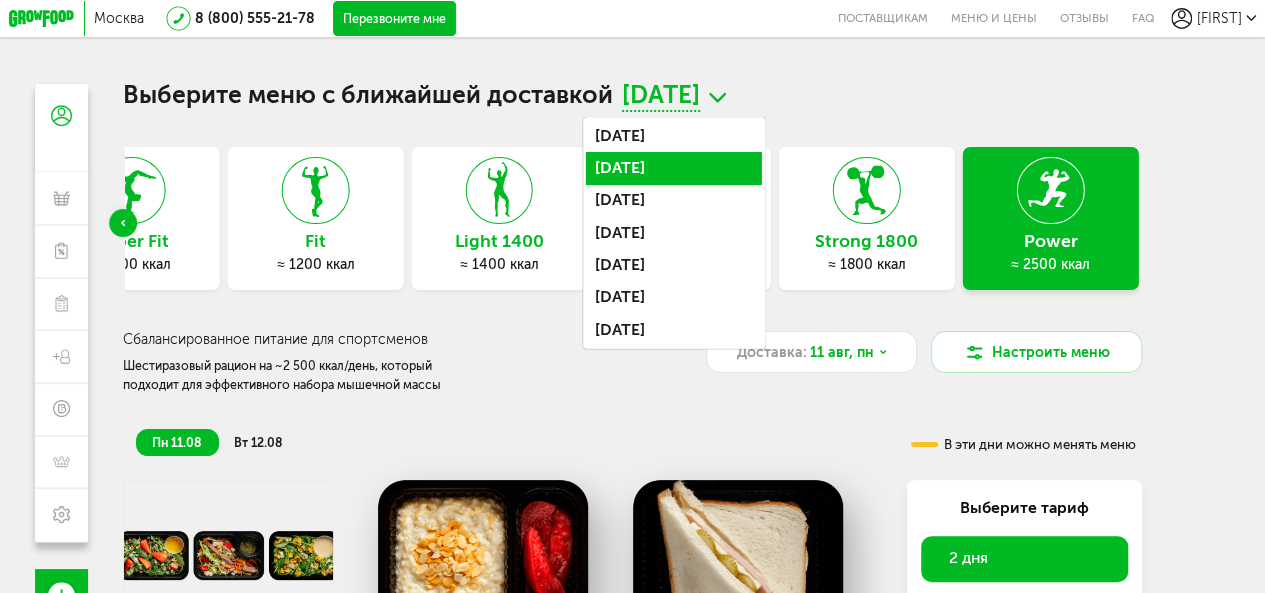 click on "12 августа, вт" at bounding box center (674, 168) 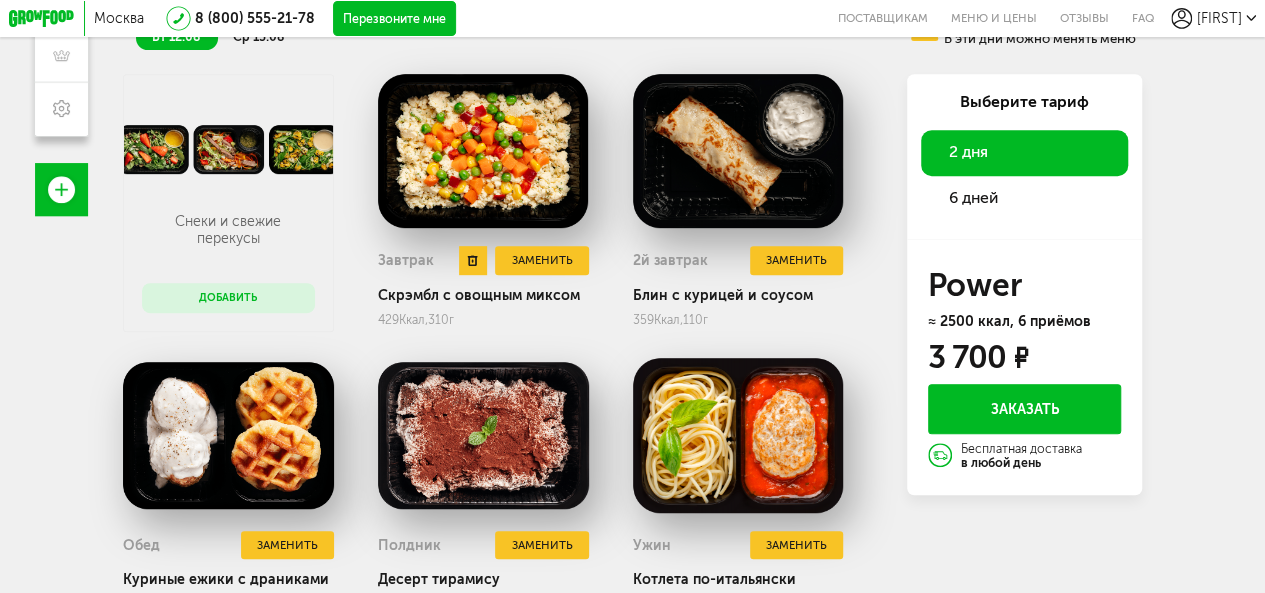 scroll, scrollTop: 300, scrollLeft: 0, axis: vertical 